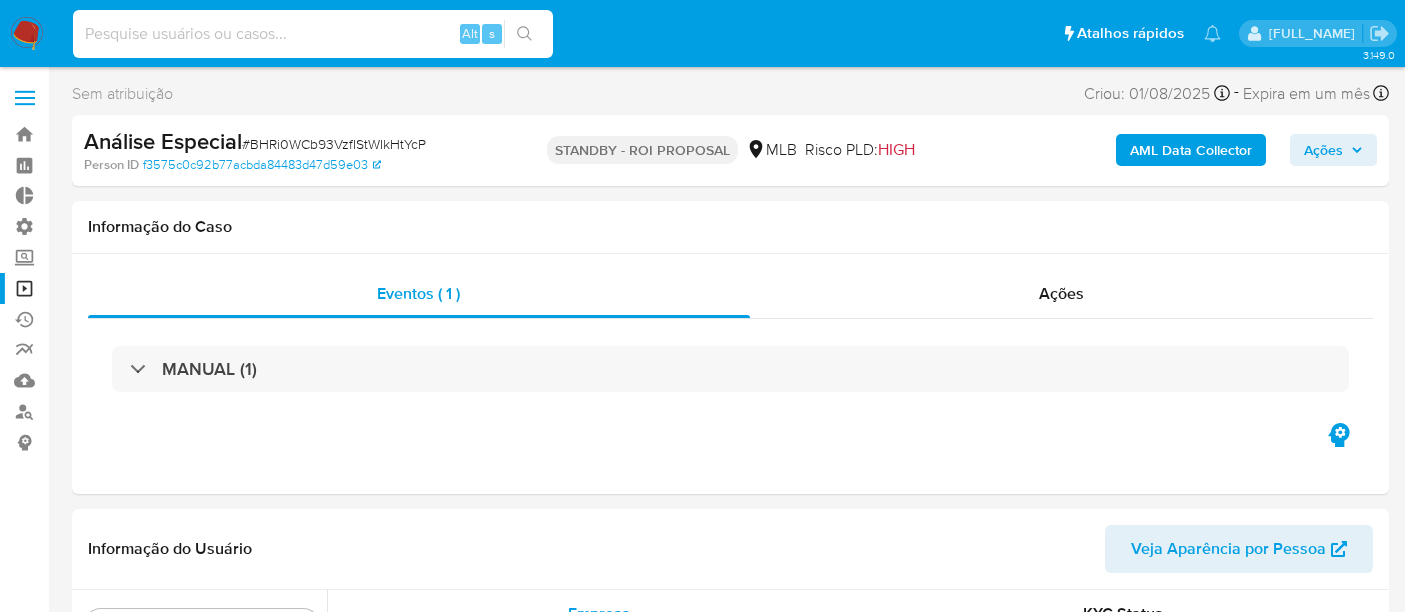 select on "10" 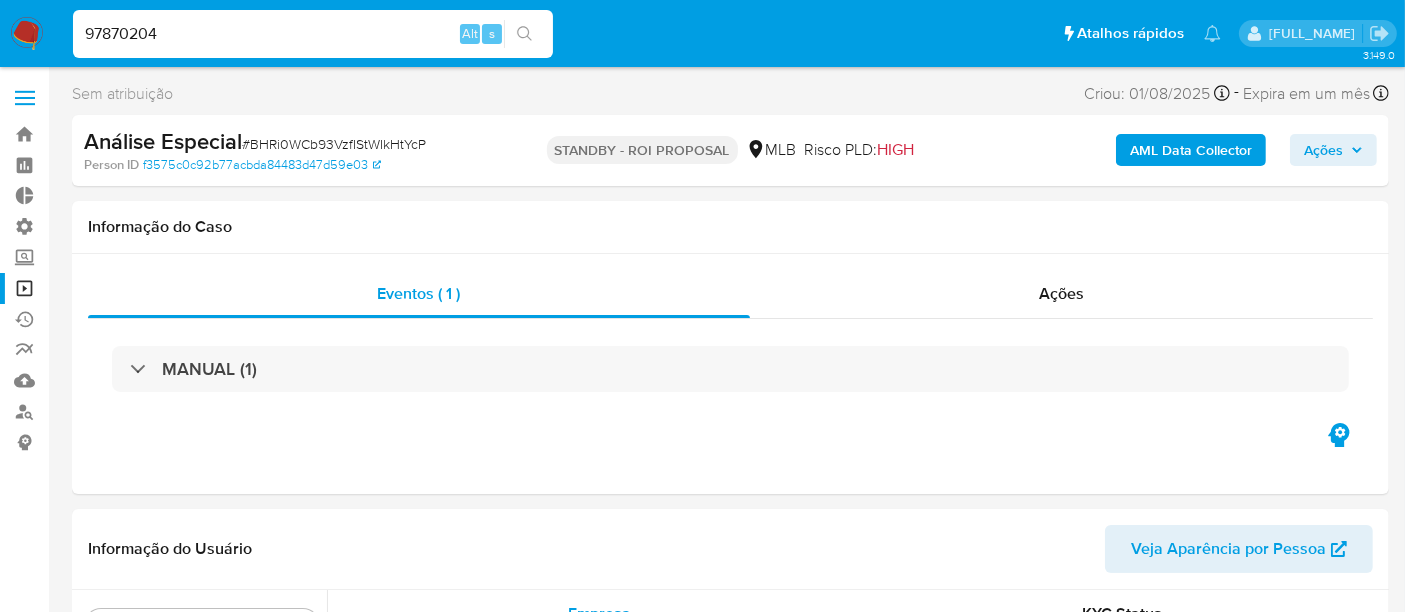 scroll, scrollTop: 844, scrollLeft: 0, axis: vertical 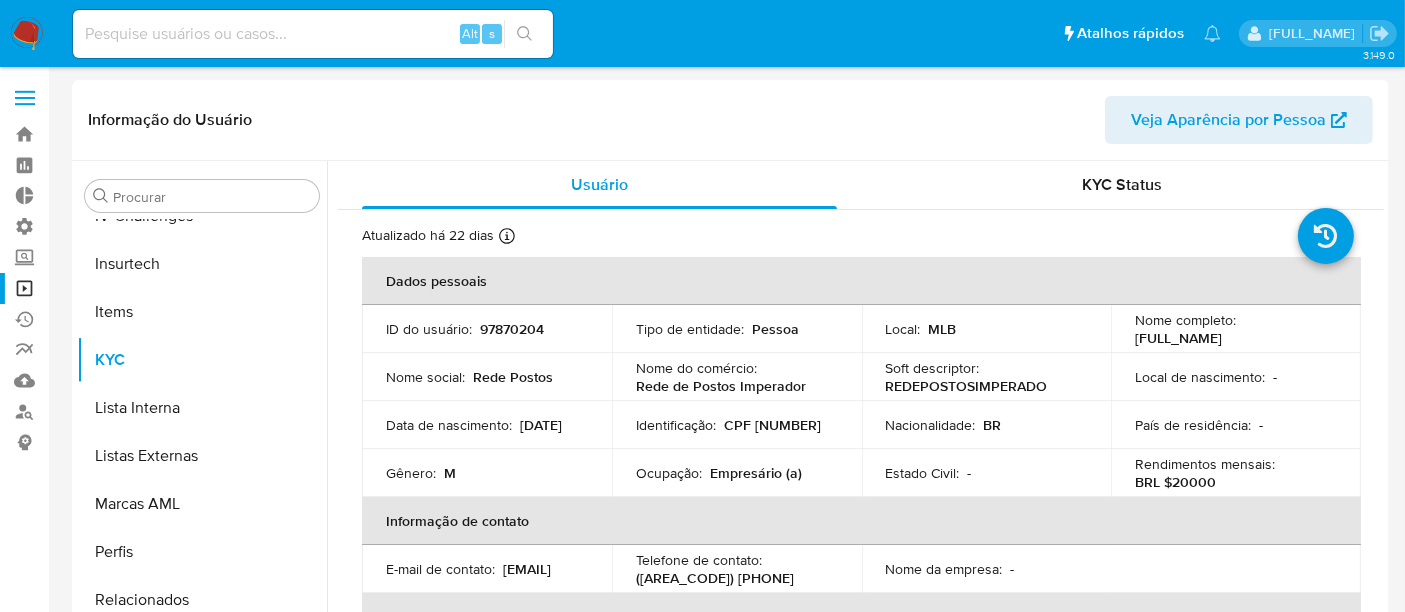 select on "10" 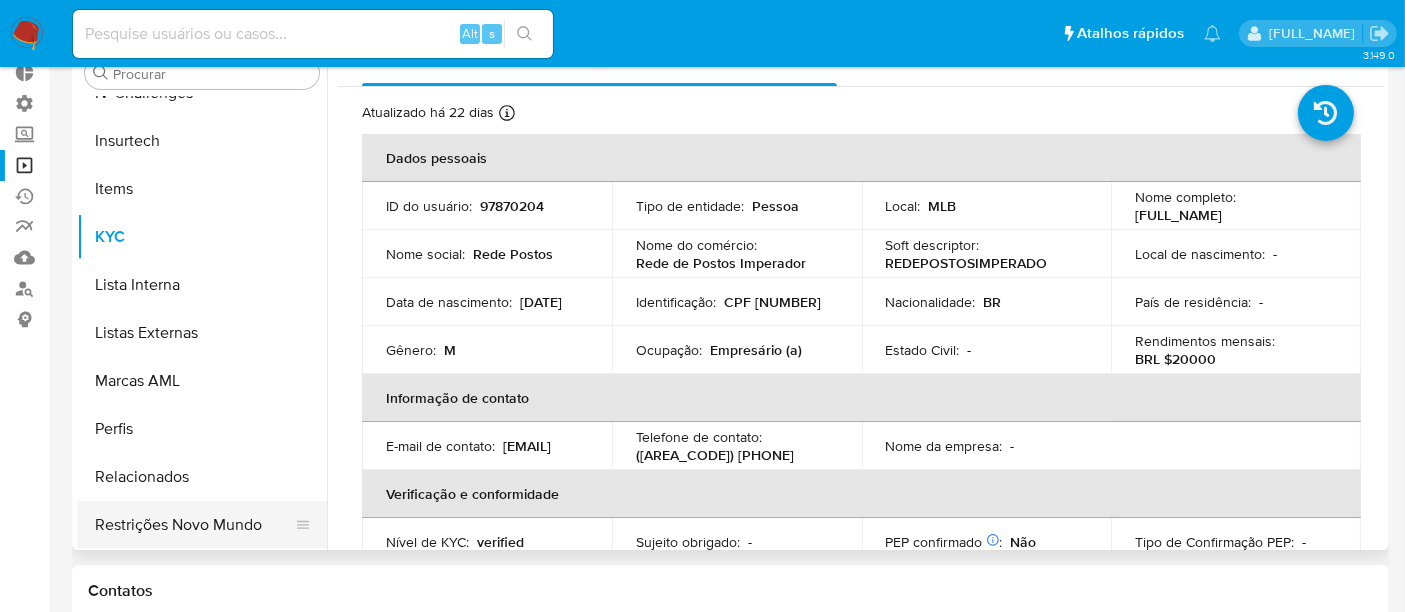 scroll, scrollTop: 222, scrollLeft: 0, axis: vertical 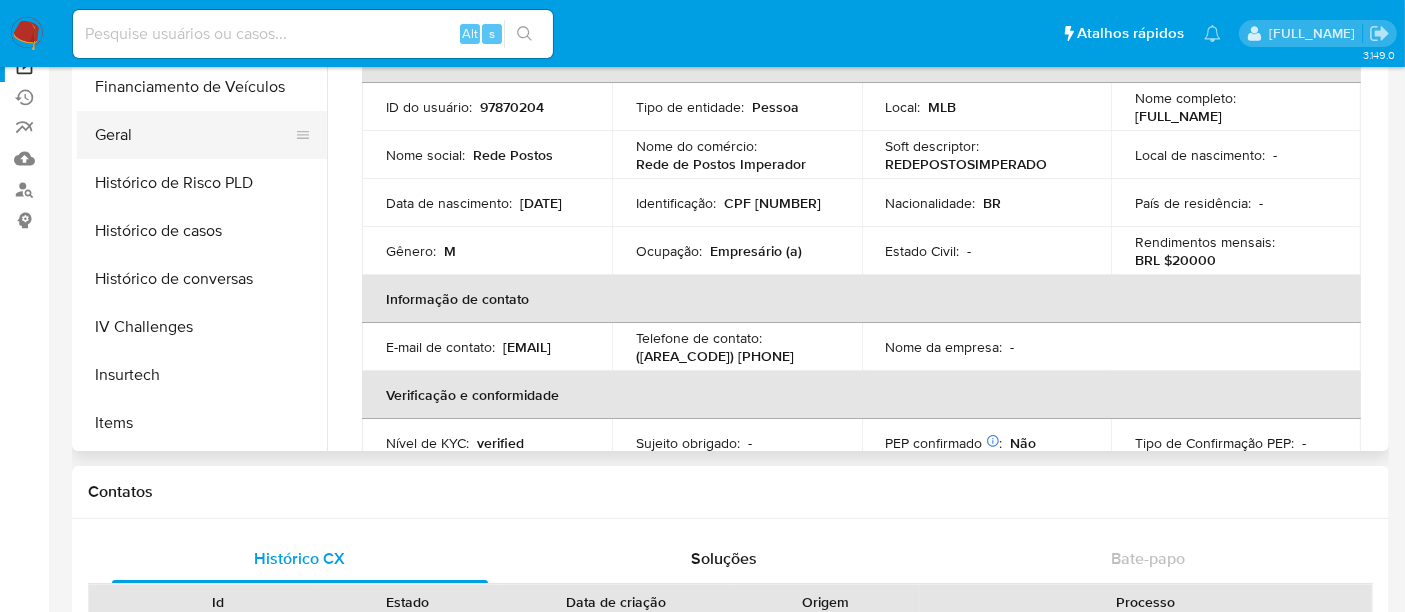 click on "Geral" at bounding box center [194, 135] 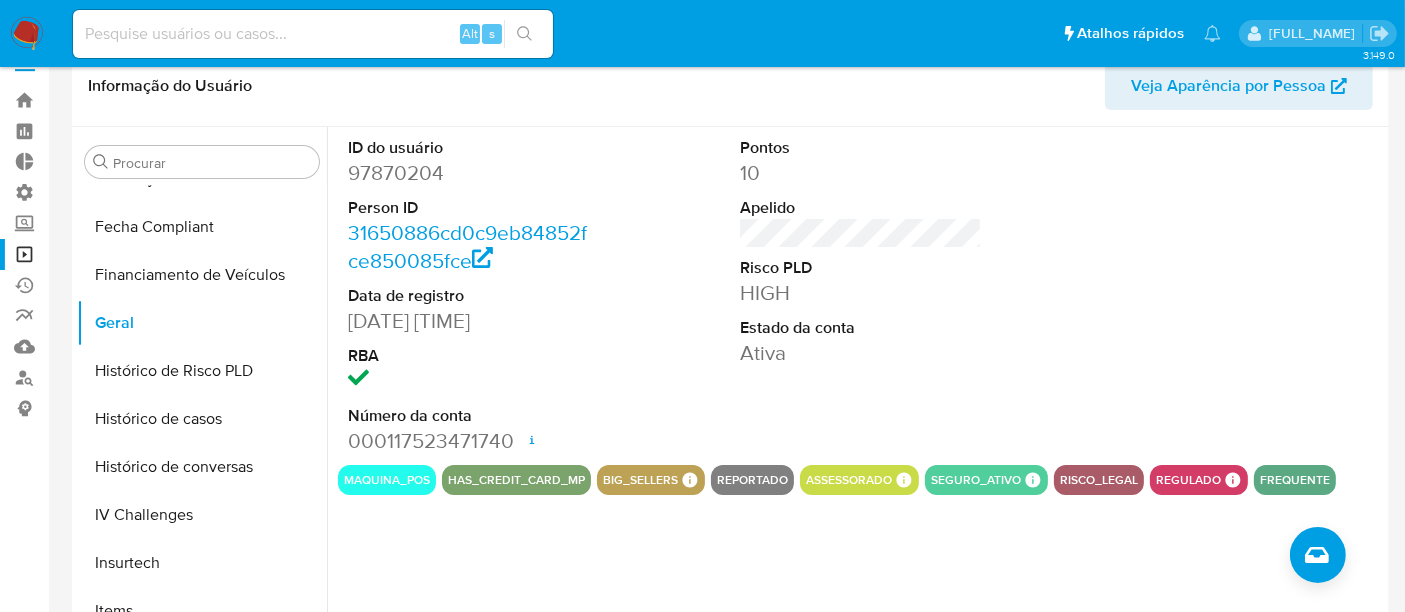 scroll, scrollTop: 0, scrollLeft: 0, axis: both 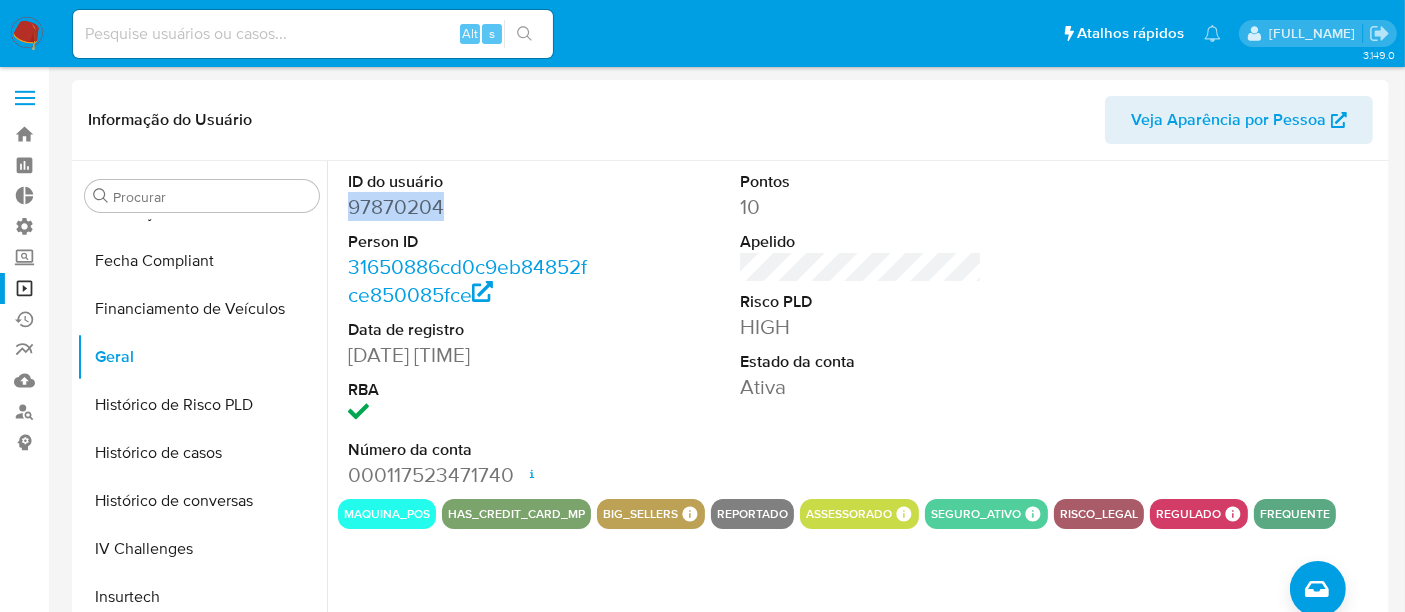 drag, startPoint x: 340, startPoint y: 204, endPoint x: 473, endPoint y: 207, distance: 133.03383 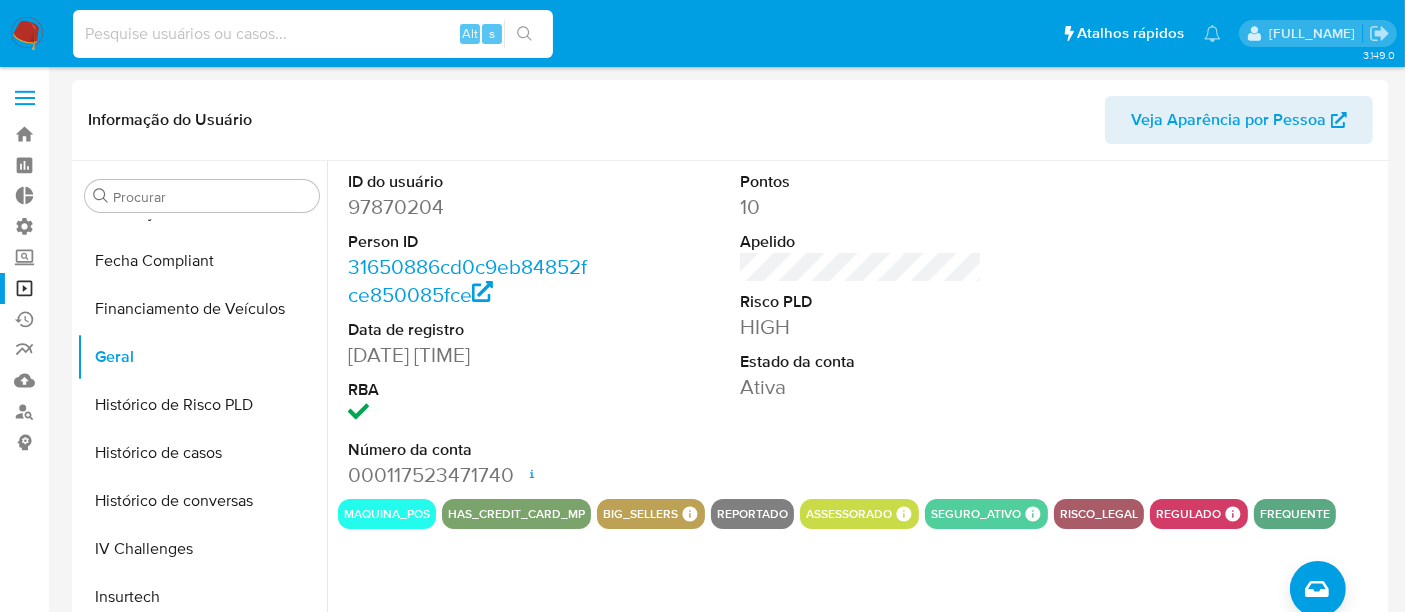 click at bounding box center [313, 34] 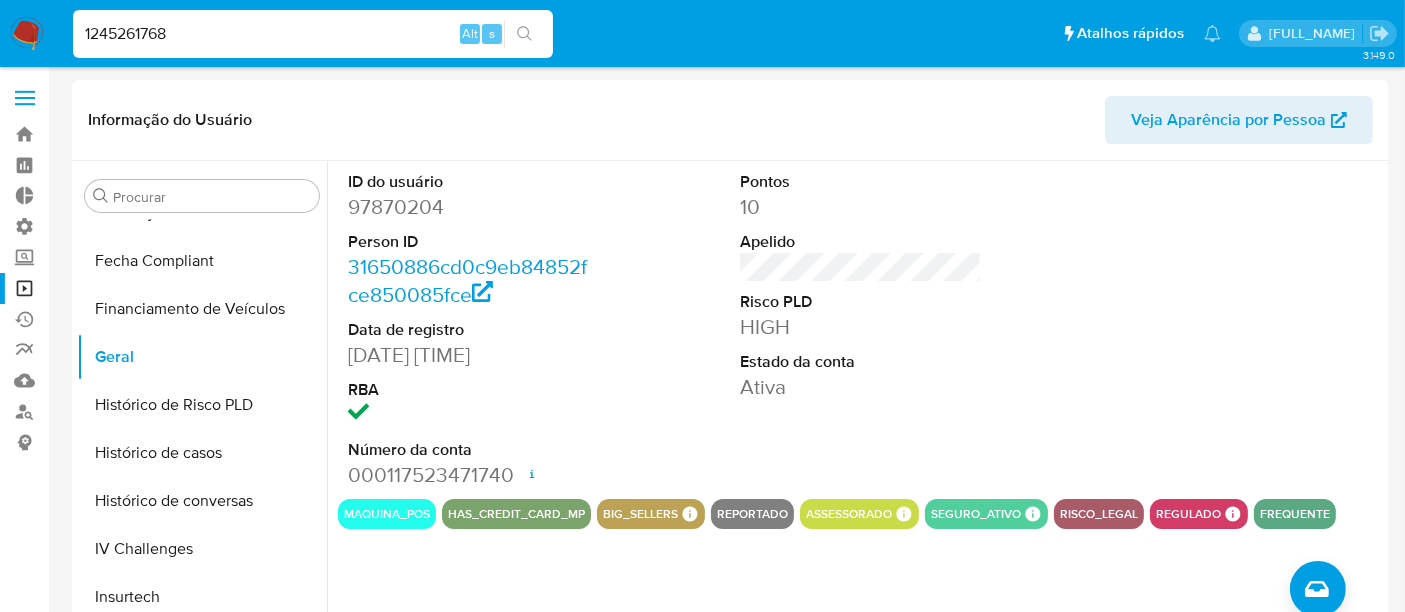 type on "1245261768" 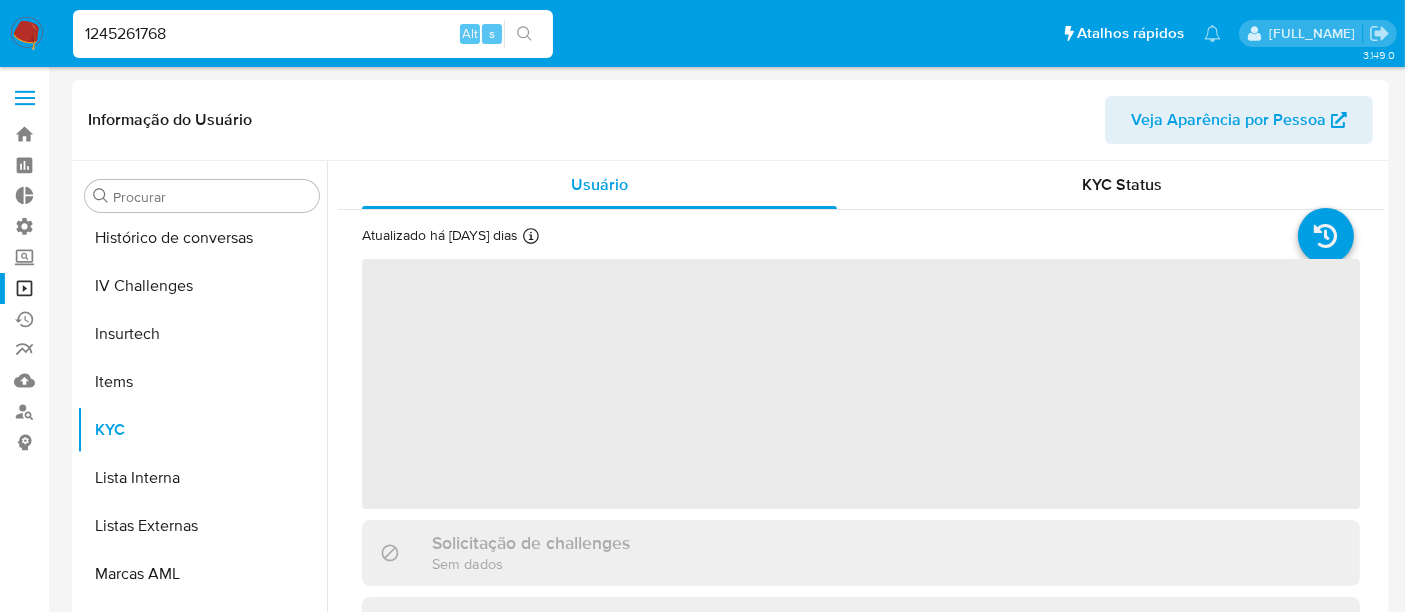 scroll, scrollTop: 844, scrollLeft: 0, axis: vertical 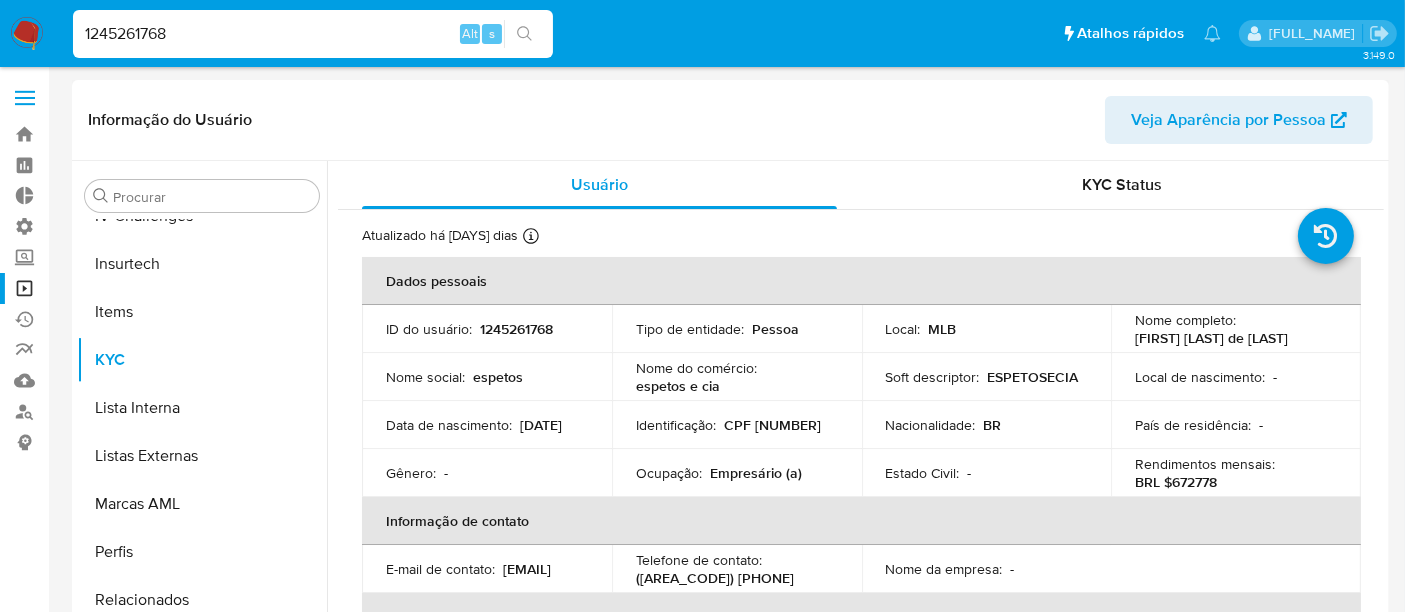 select on "10" 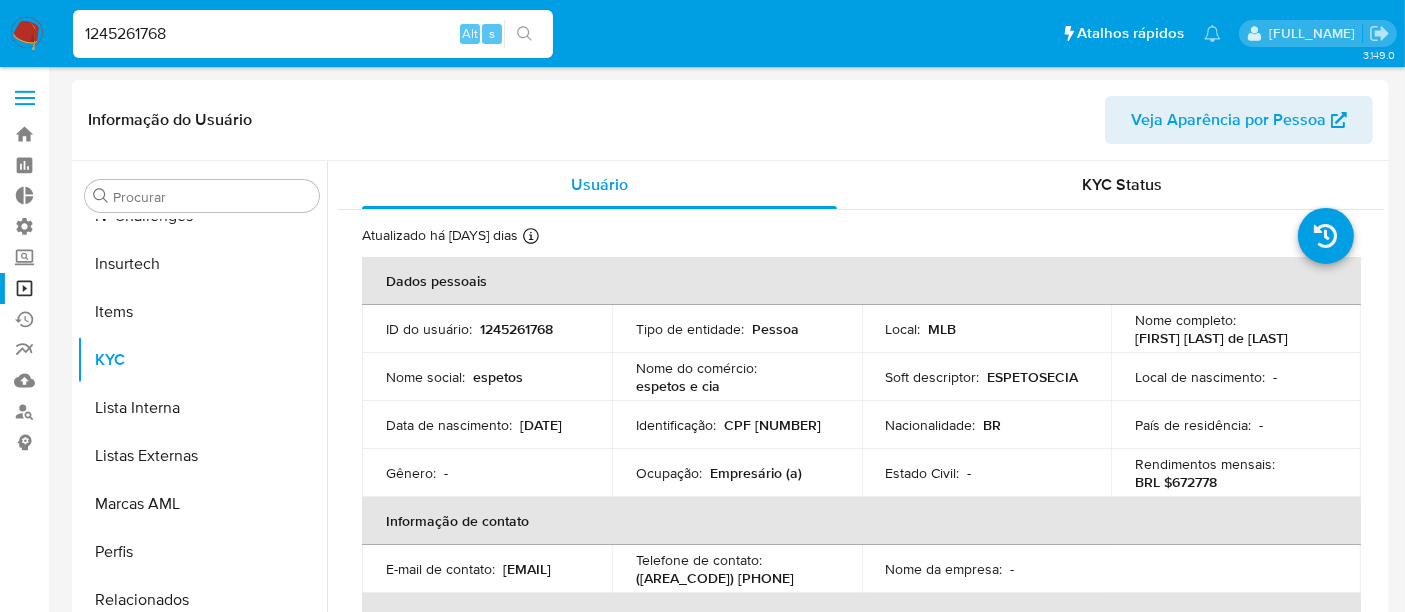scroll, scrollTop: 222, scrollLeft: 0, axis: vertical 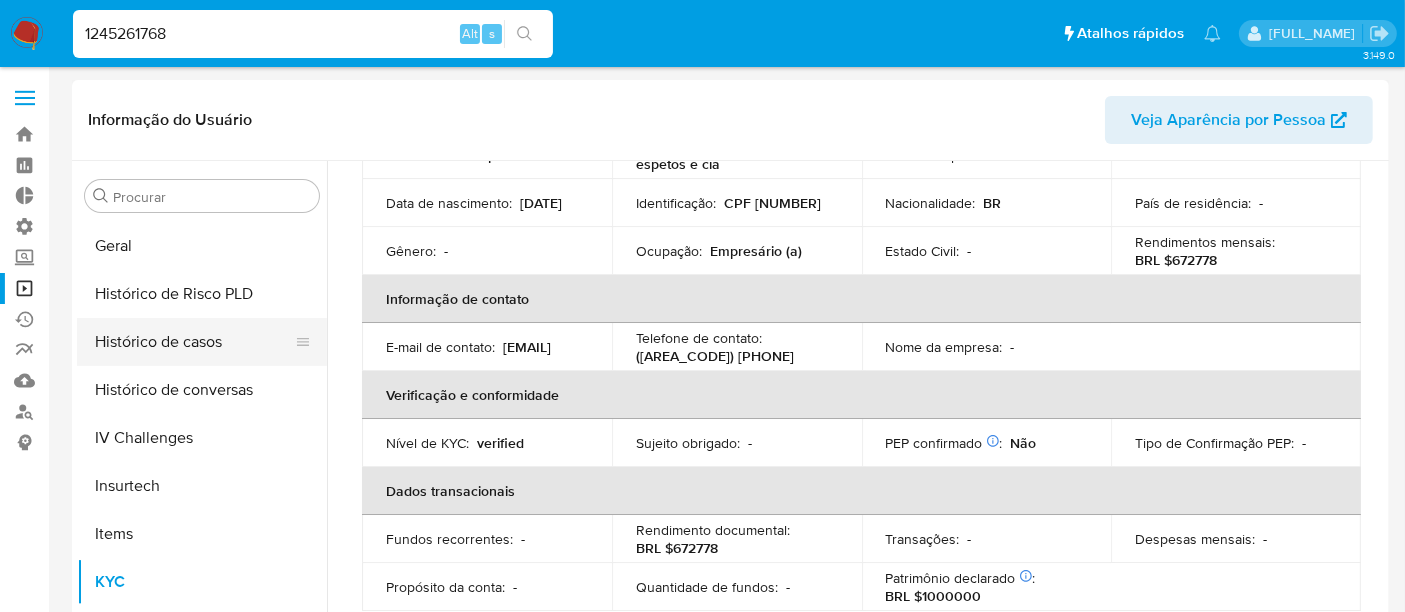 click on "Histórico de casos" at bounding box center (194, 342) 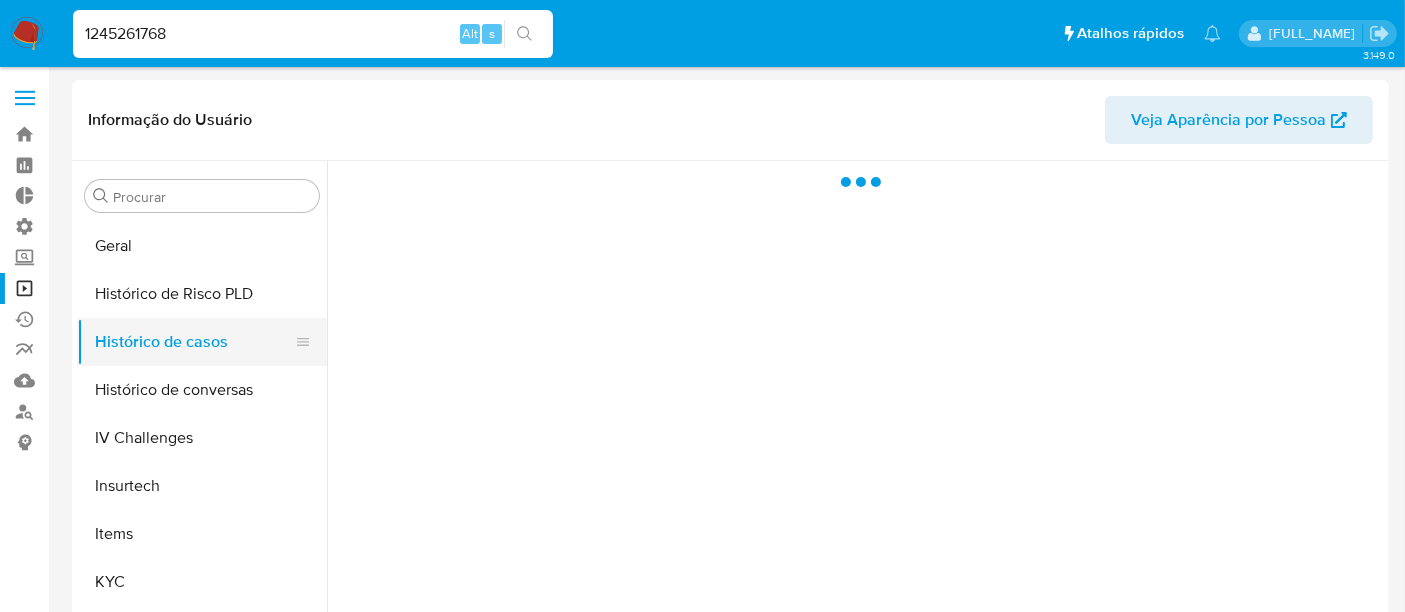 scroll, scrollTop: 0, scrollLeft: 0, axis: both 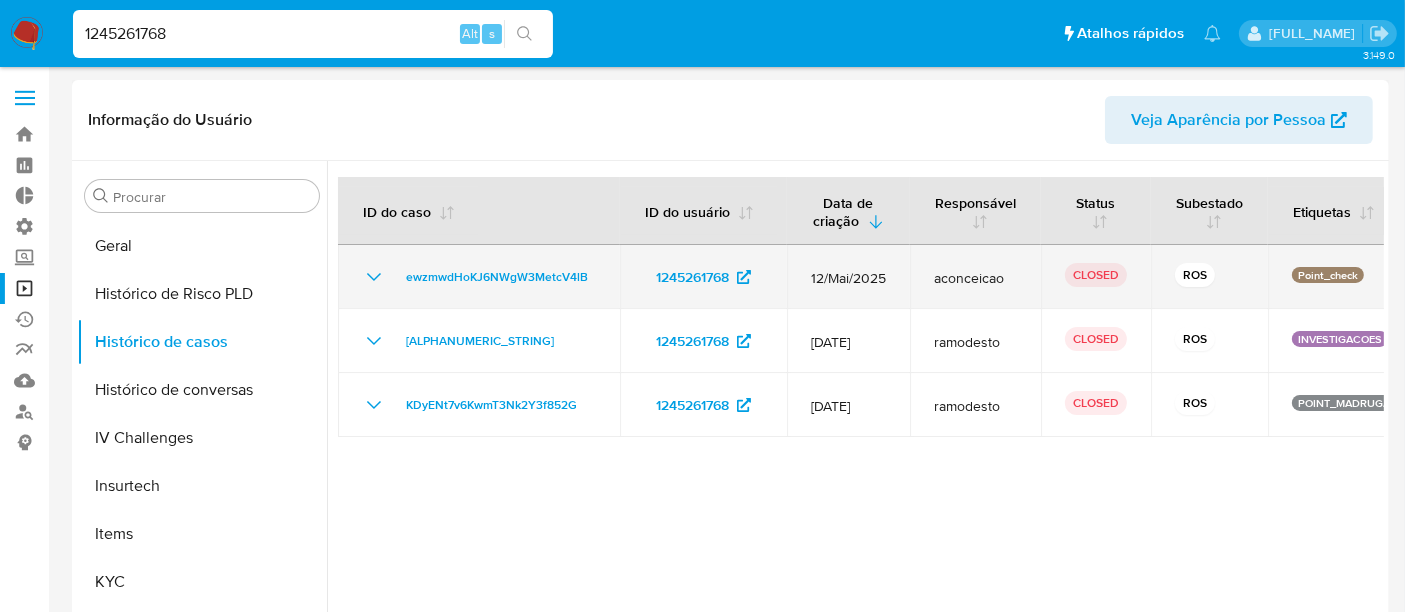 click 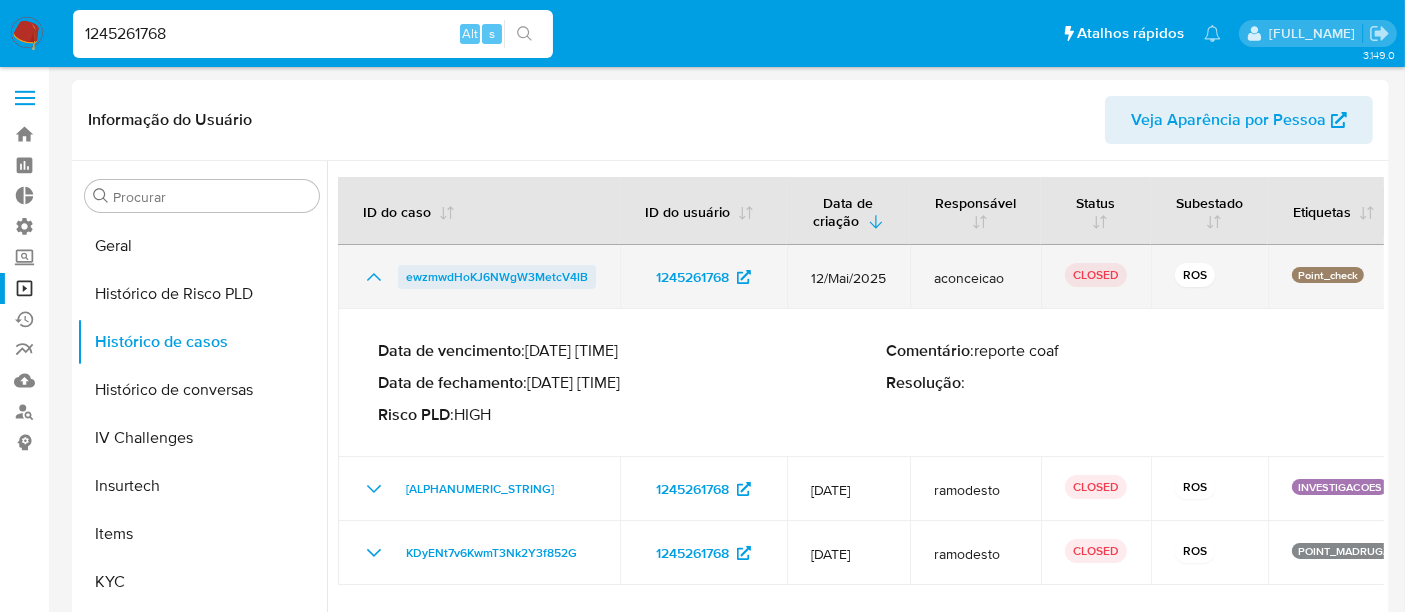 click on "ewzmwdHoKJ6NWgW3MetcV4lB" at bounding box center [497, 277] 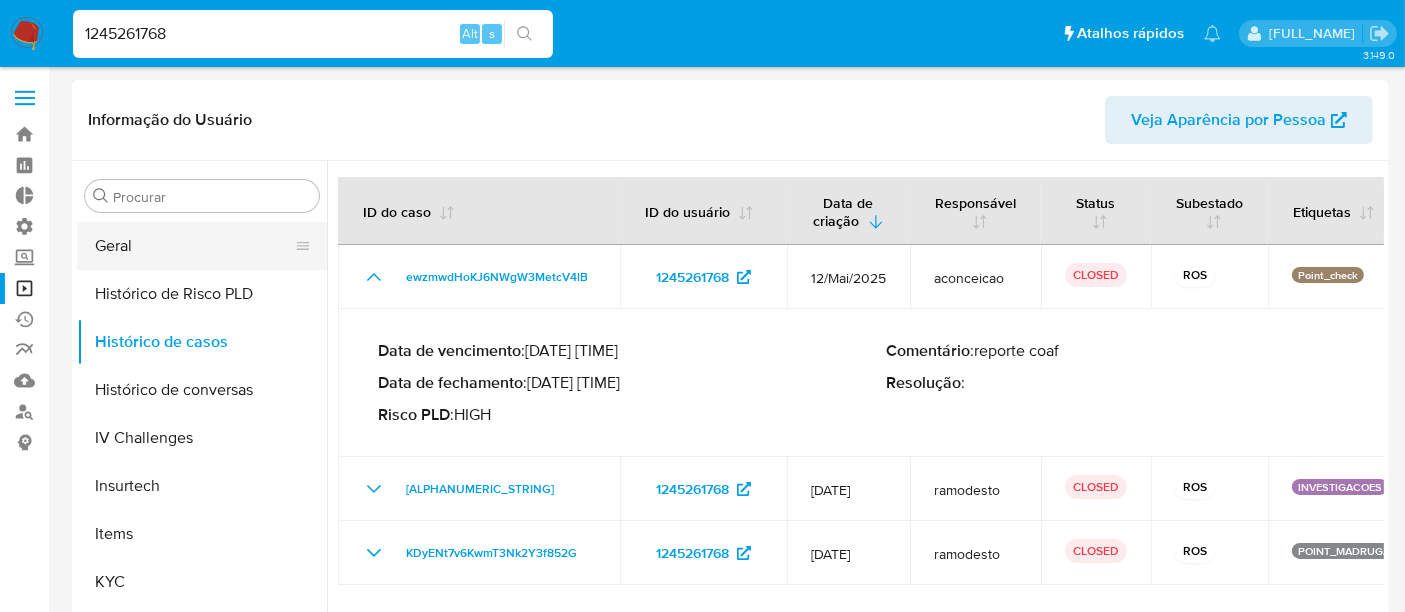 click on "Geral" at bounding box center [194, 246] 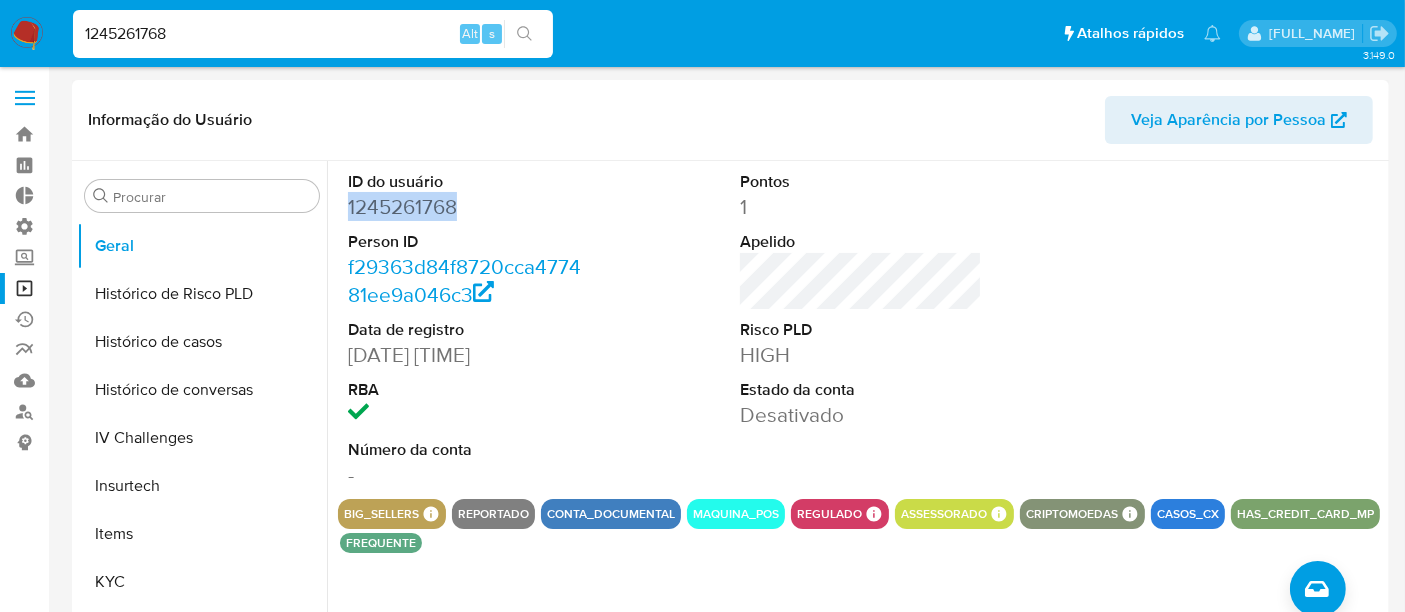 drag, startPoint x: 351, startPoint y: 206, endPoint x: 464, endPoint y: 206, distance: 113 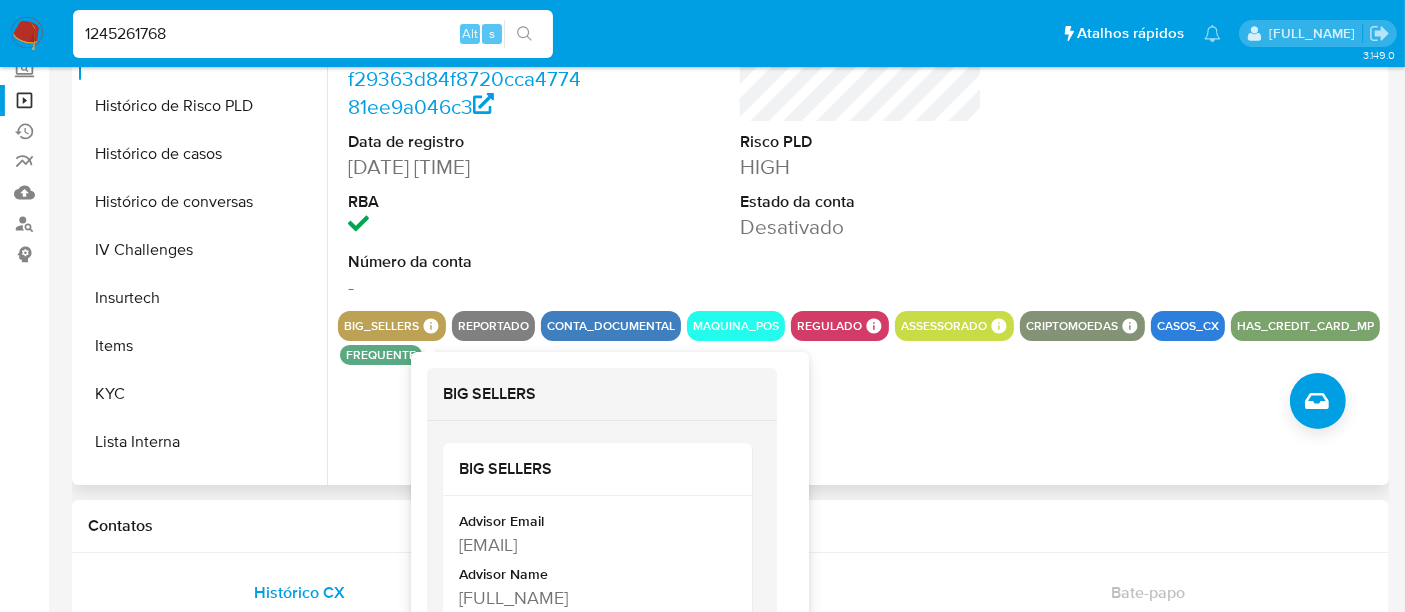 scroll, scrollTop: 222, scrollLeft: 0, axis: vertical 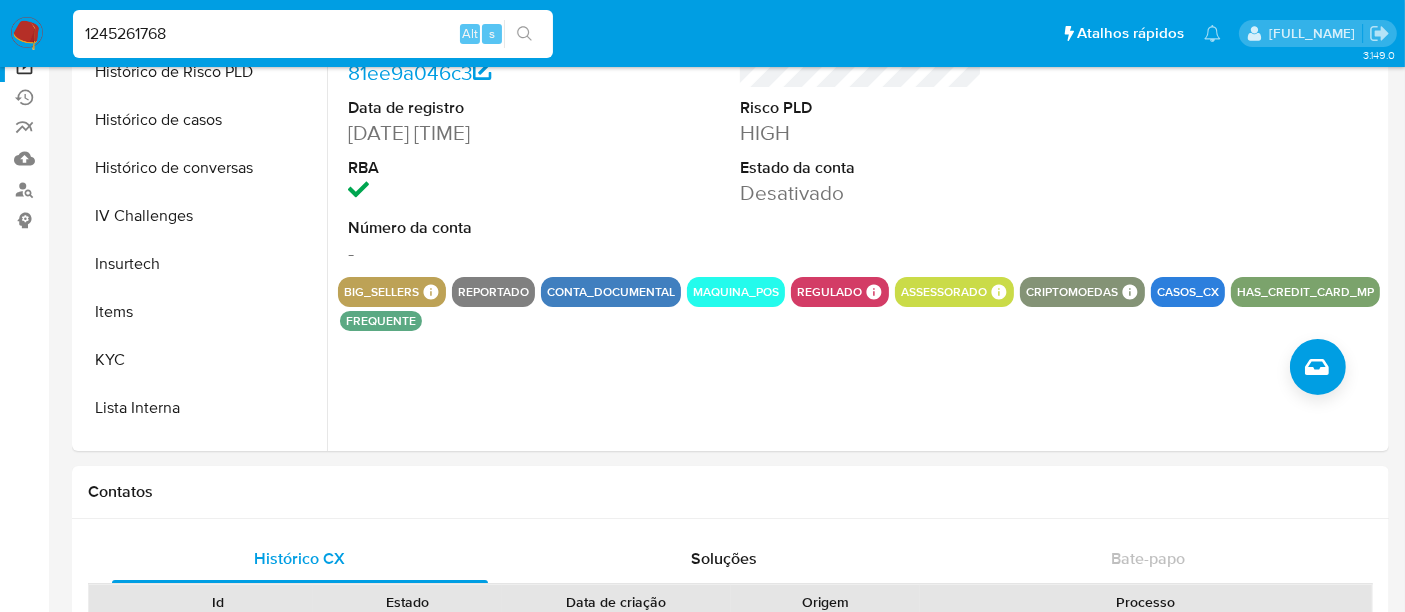 drag, startPoint x: 196, startPoint y: 33, endPoint x: 0, endPoint y: 31, distance: 196.01021 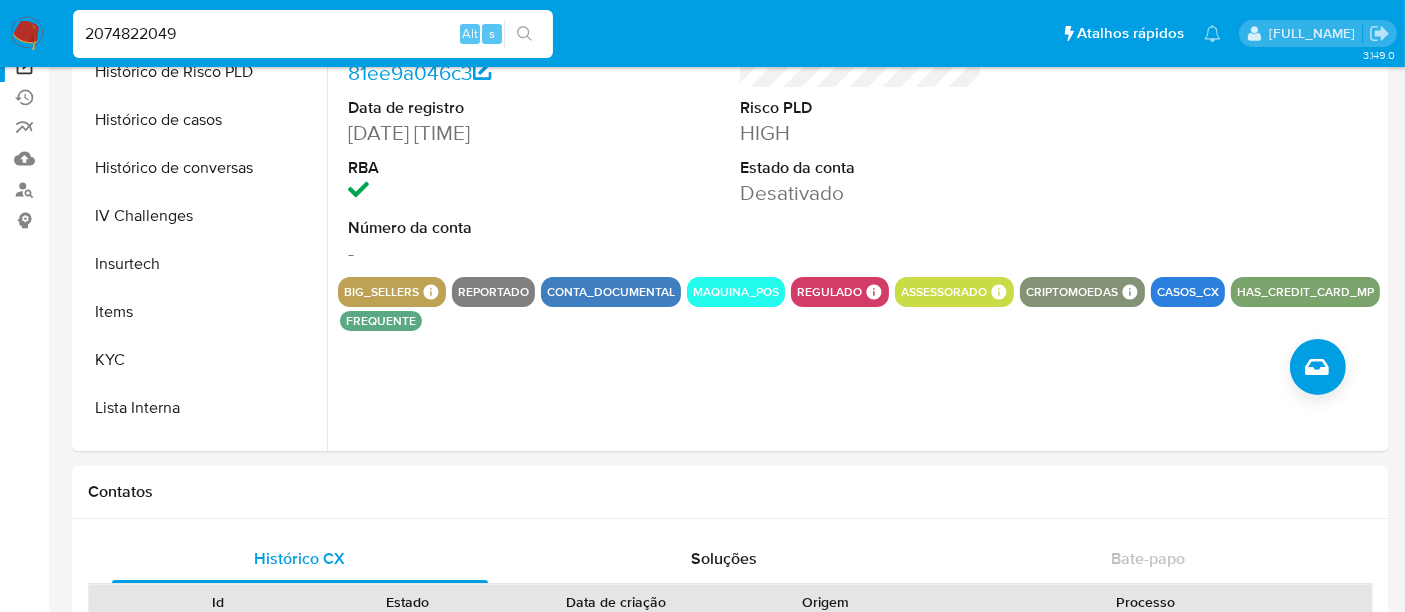type on "2074822049" 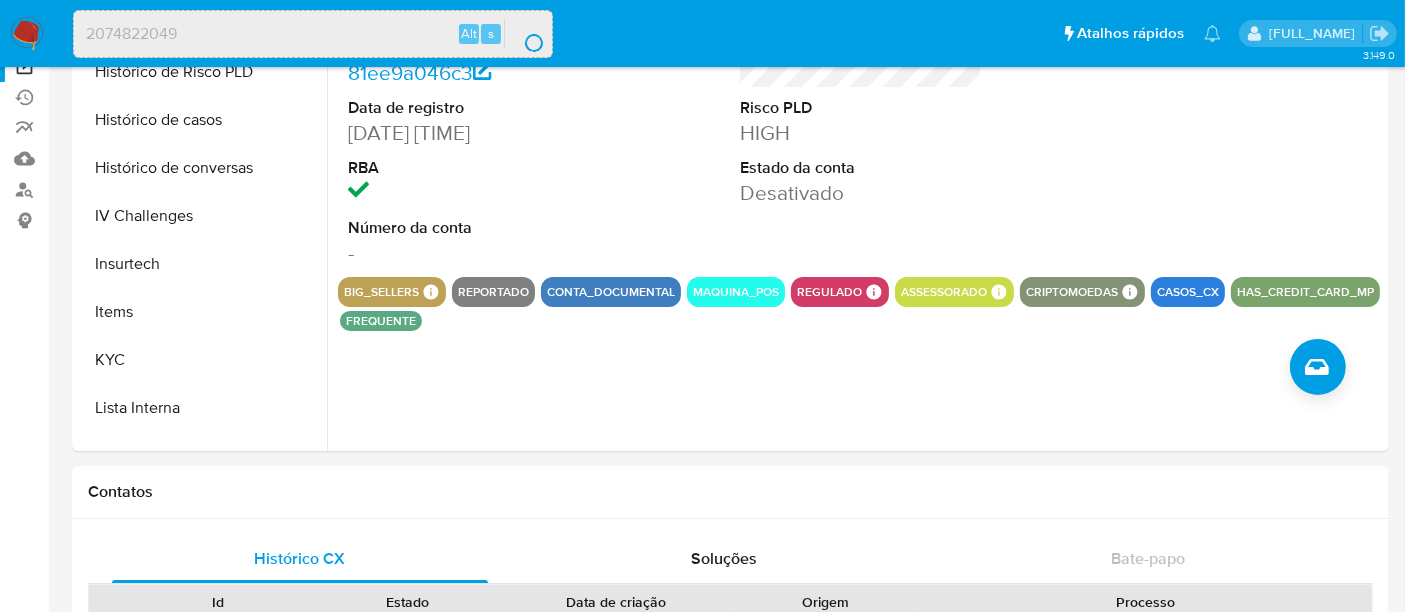 scroll, scrollTop: 0, scrollLeft: 0, axis: both 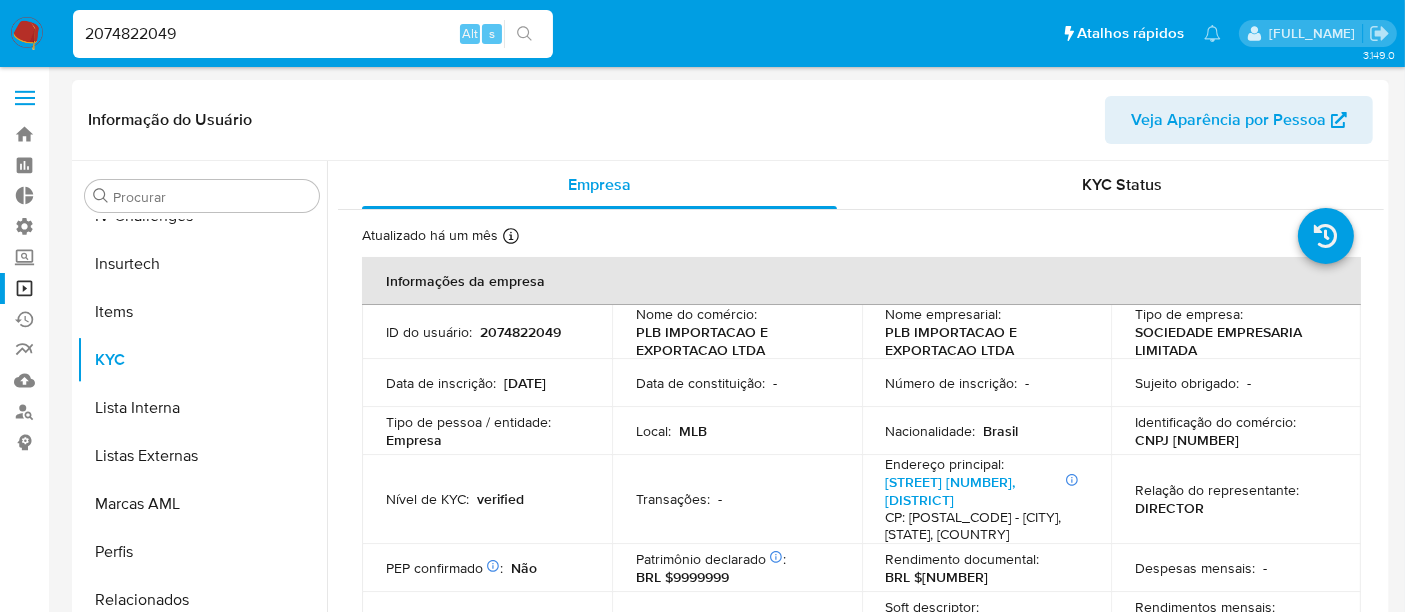 select on "10" 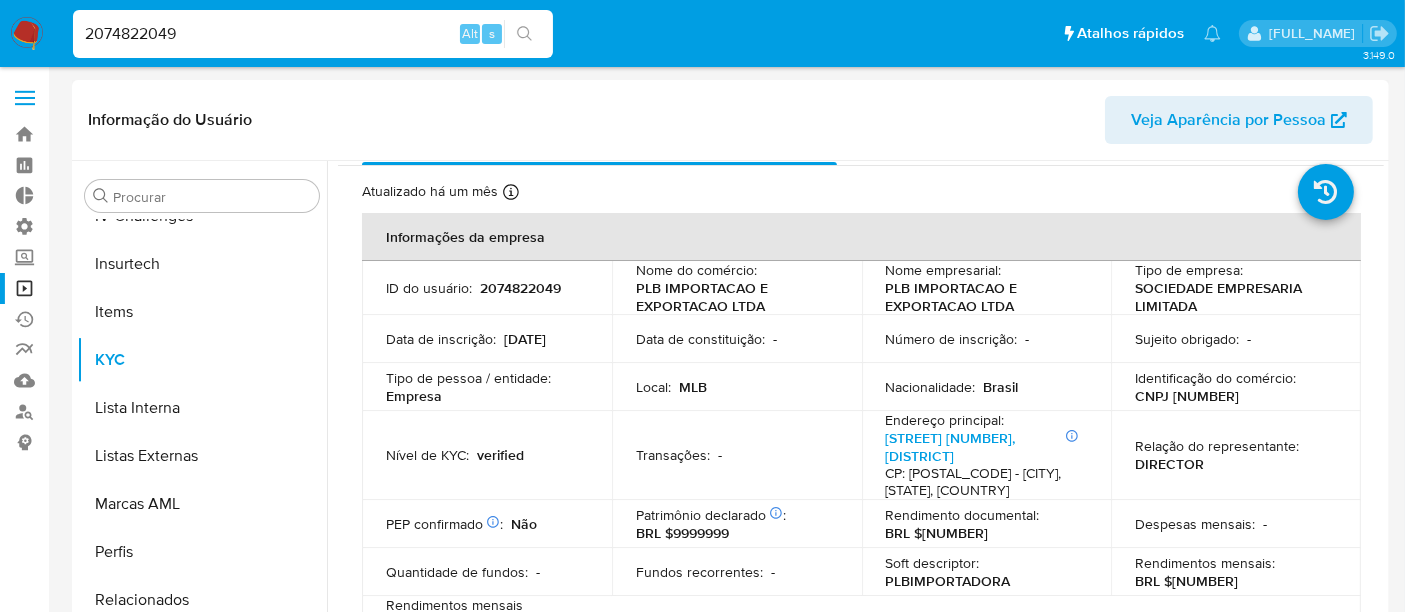 scroll, scrollTop: 111, scrollLeft: 0, axis: vertical 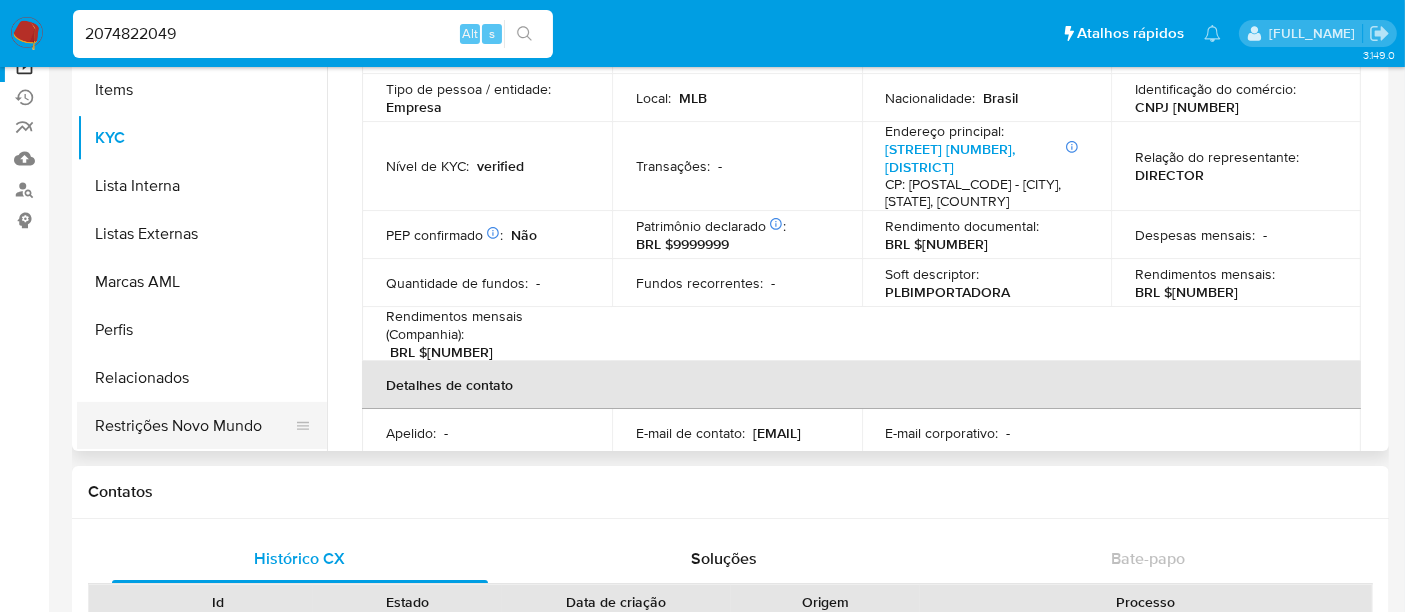 click on "Restrições Novo Mundo" at bounding box center (194, 426) 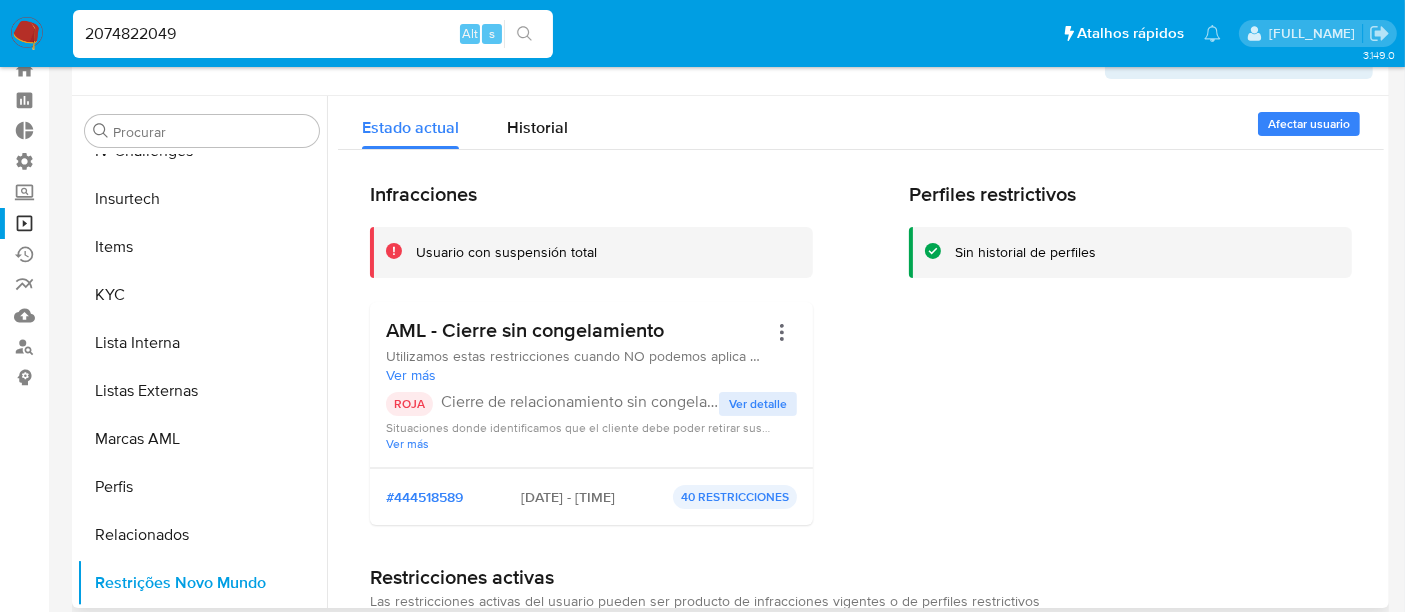 scroll, scrollTop: 0, scrollLeft: 0, axis: both 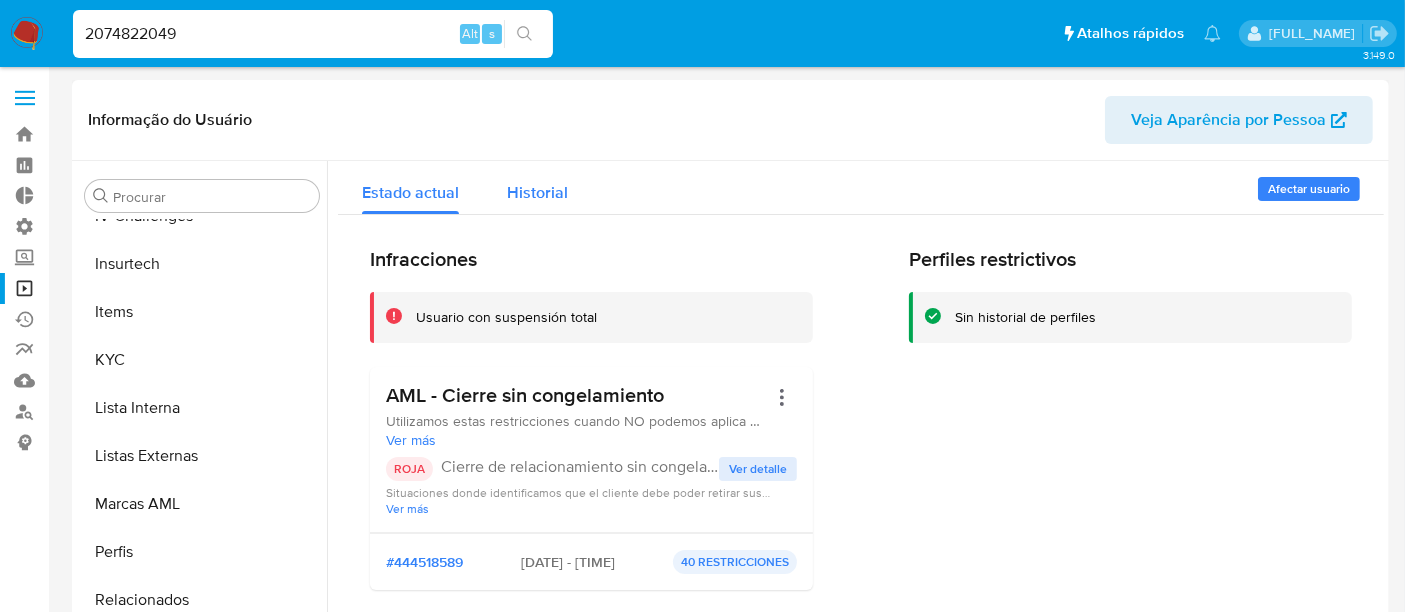 click on "Historial" at bounding box center [537, 192] 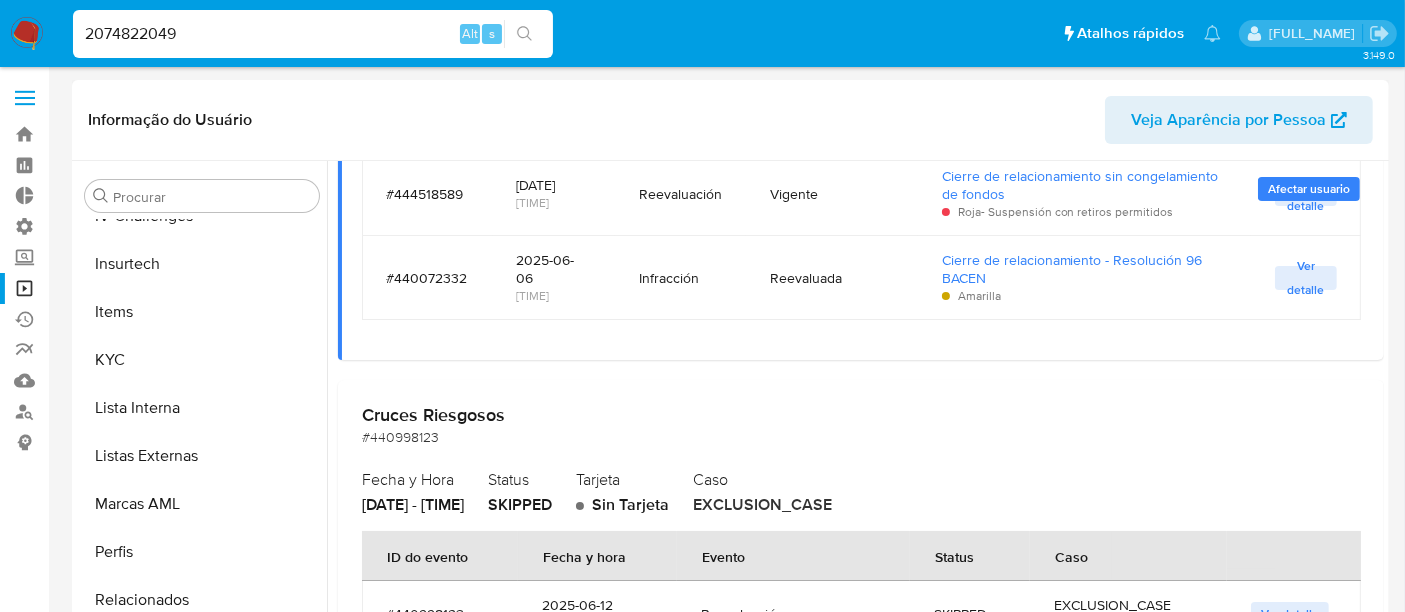 scroll, scrollTop: 666, scrollLeft: 0, axis: vertical 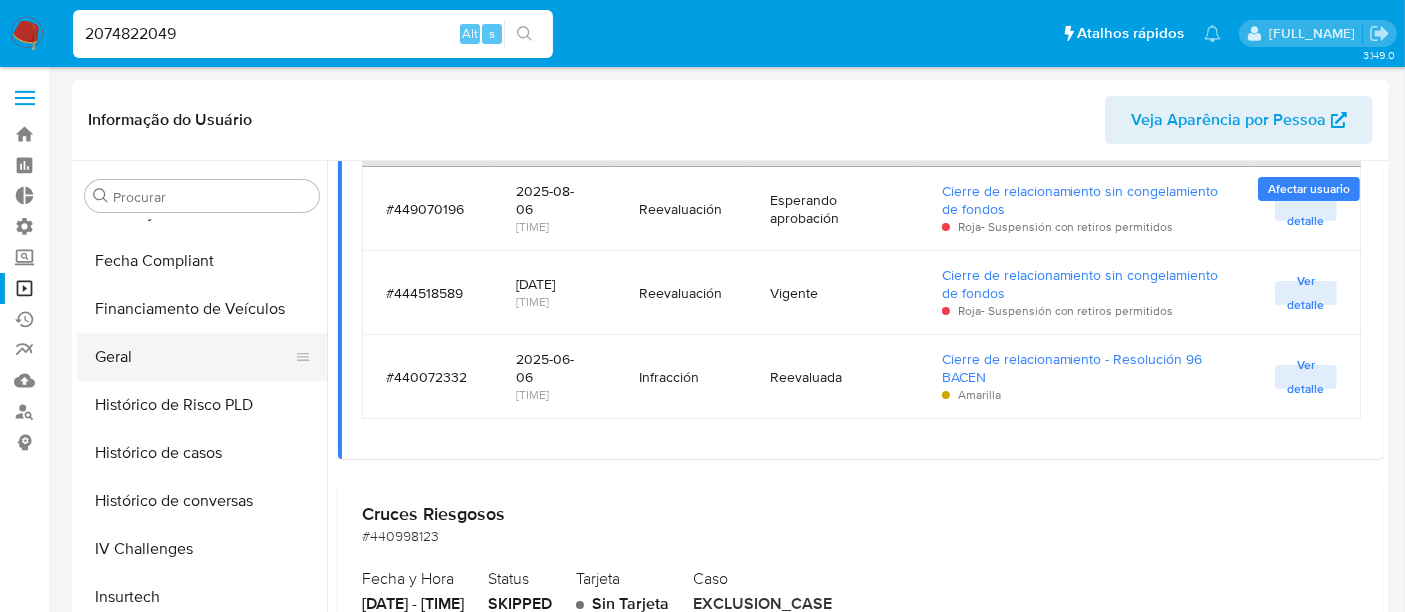 click on "Geral" at bounding box center (194, 357) 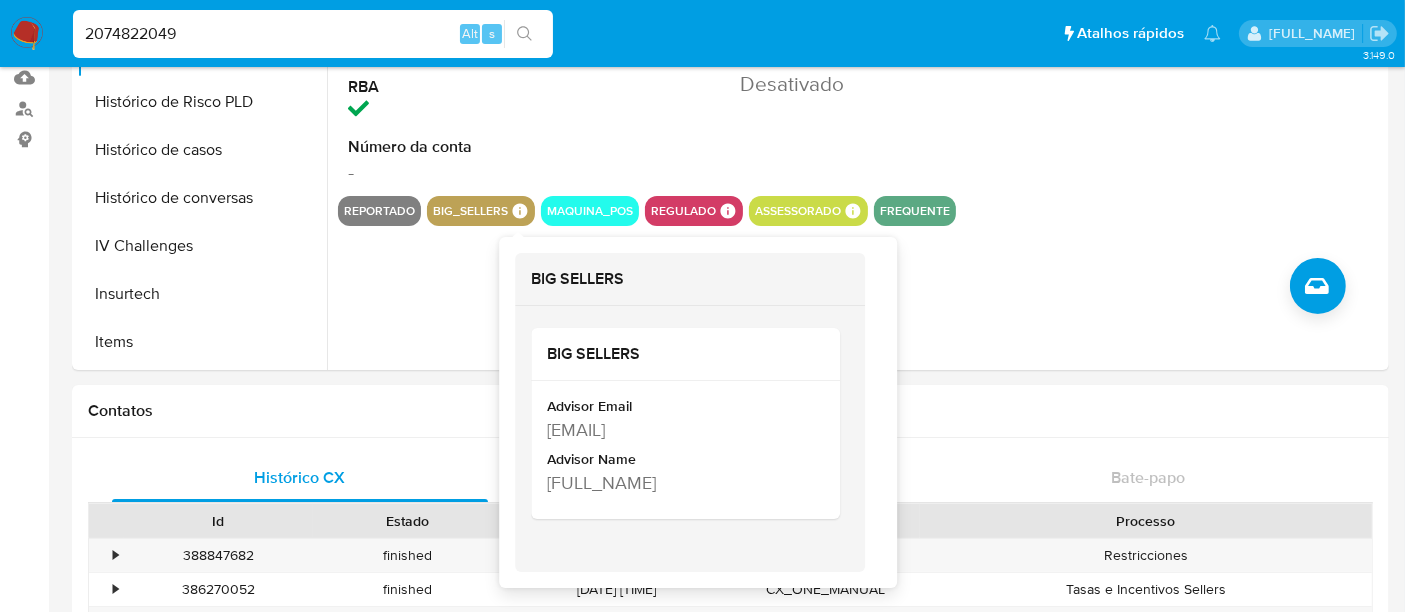 scroll, scrollTop: 333, scrollLeft: 0, axis: vertical 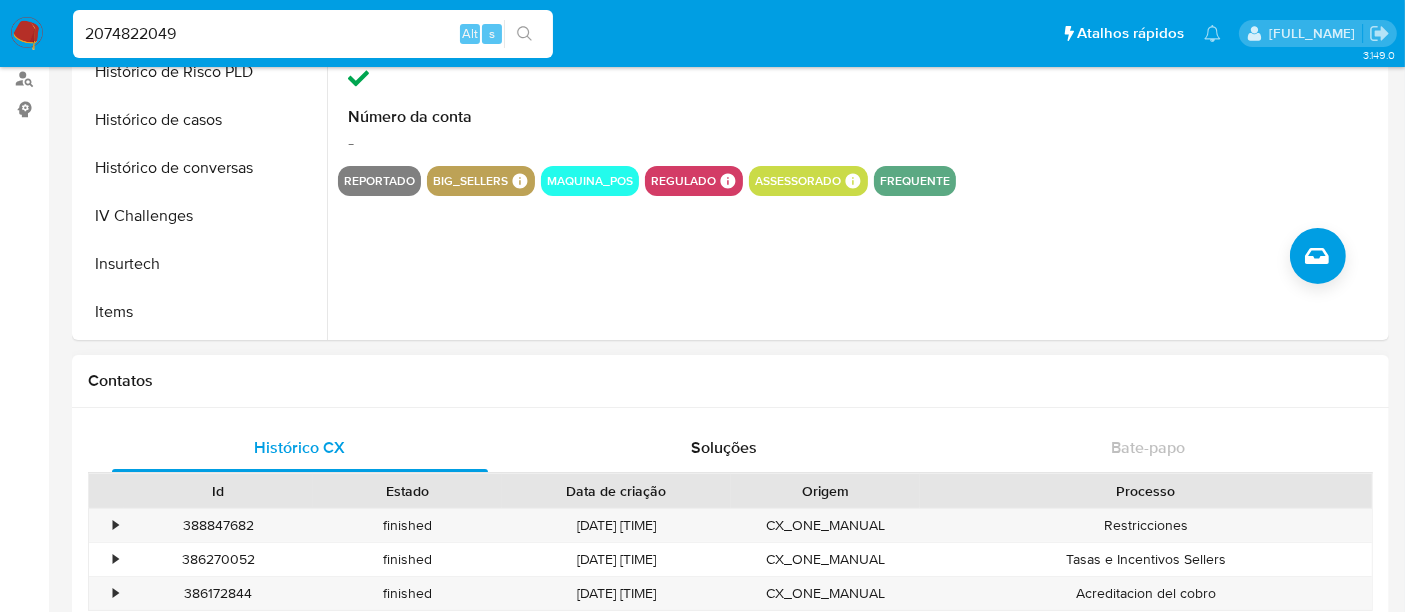 drag, startPoint x: 549, startPoint y: 477, endPoint x: 699, endPoint y: 475, distance: 150.01334 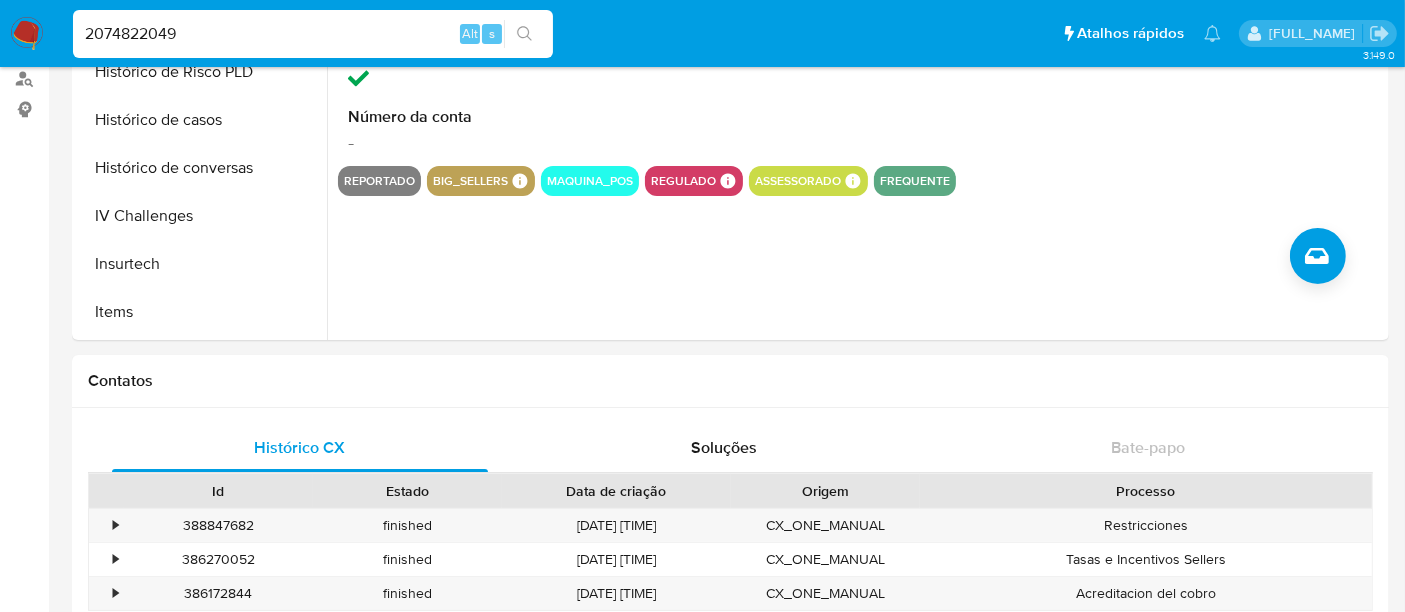 drag, startPoint x: 208, startPoint y: 41, endPoint x: 31, endPoint y: 45, distance: 177.0452 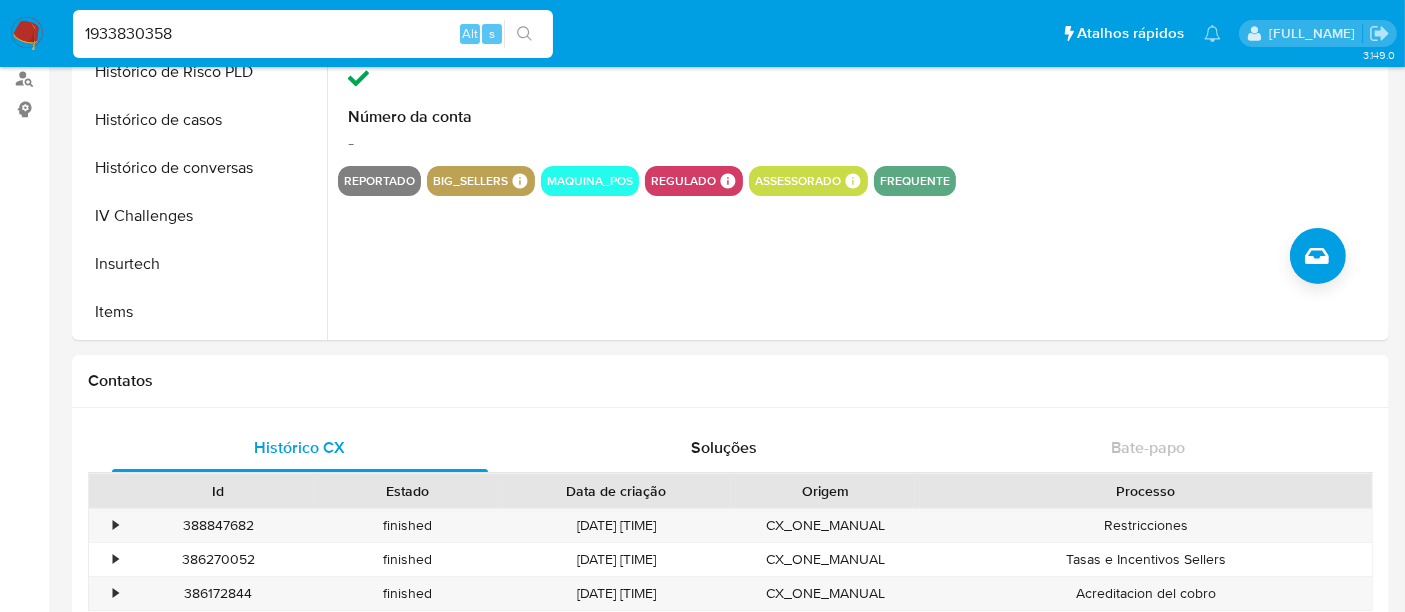 type on "1933830358" 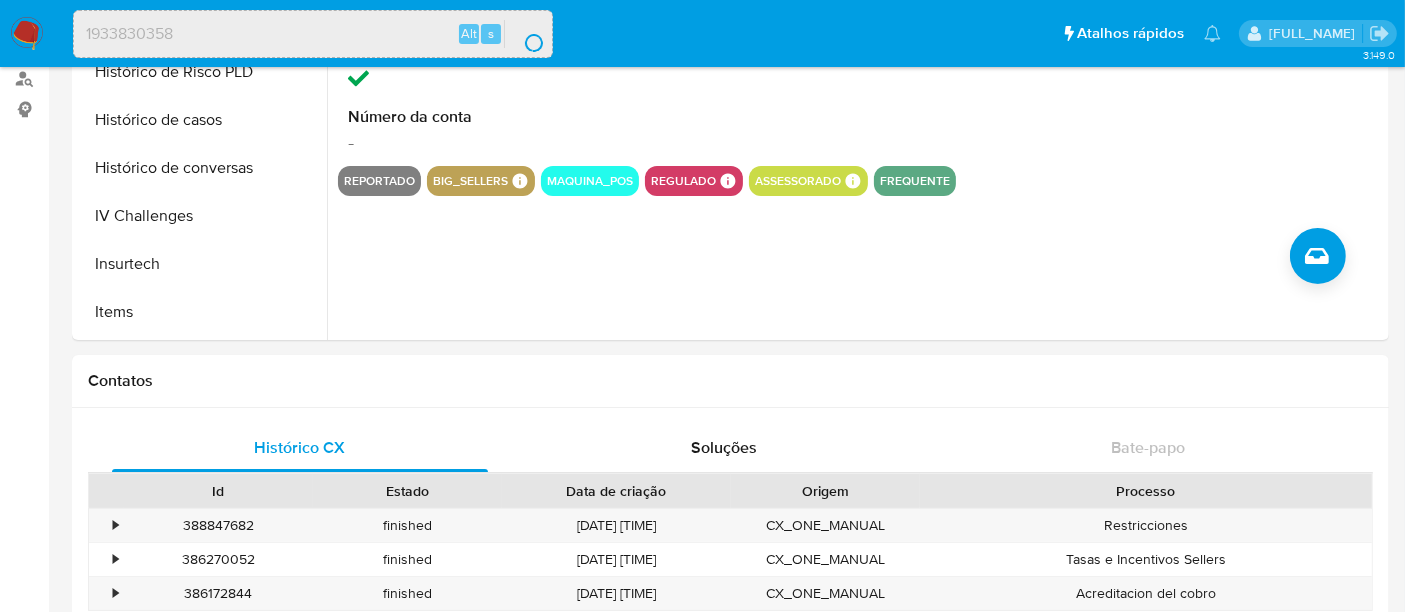 scroll, scrollTop: 0, scrollLeft: 0, axis: both 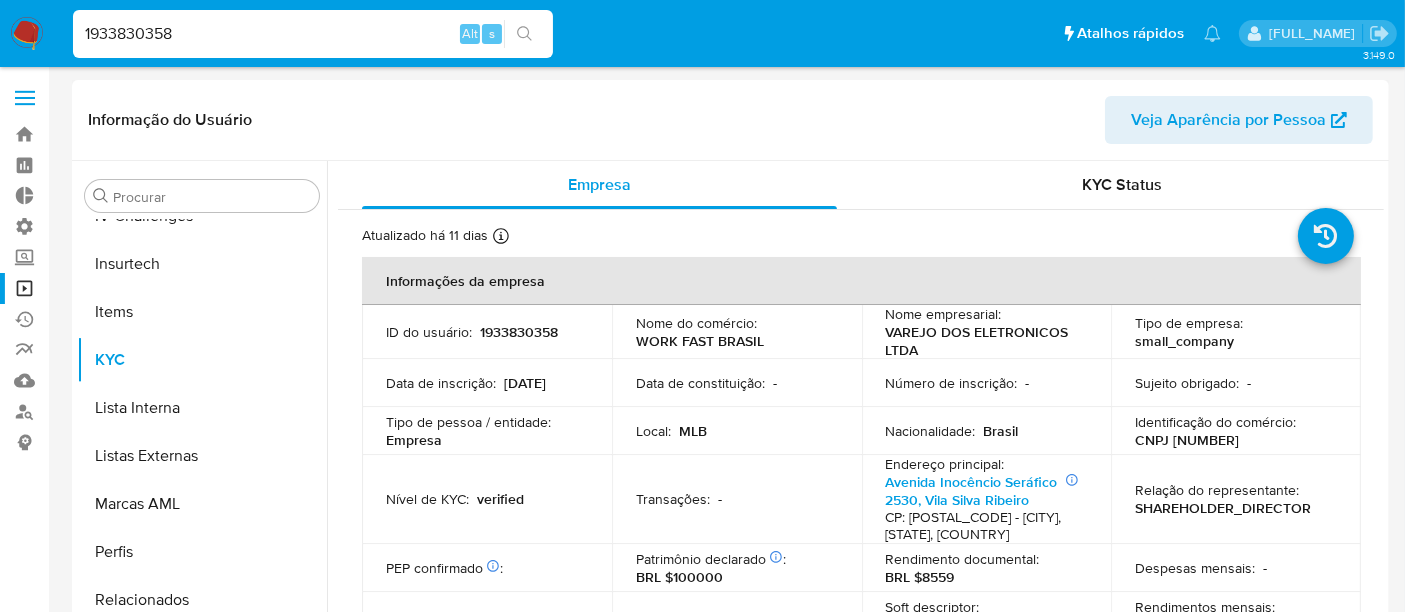 select on "10" 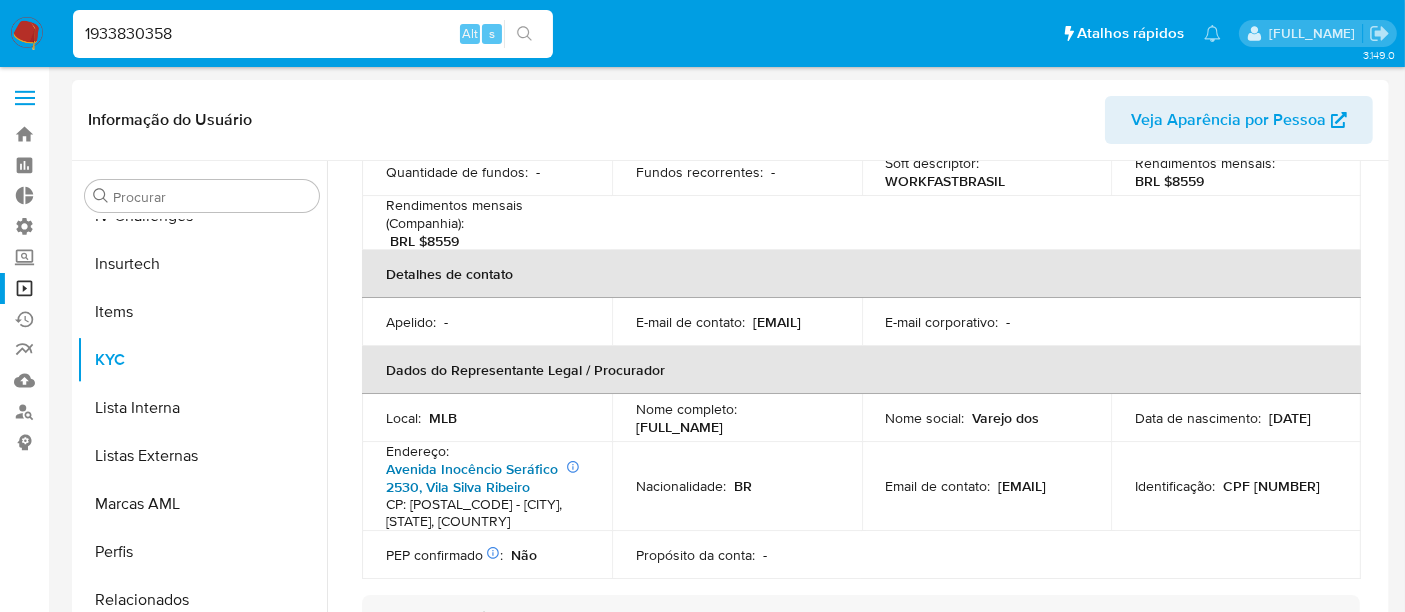 scroll, scrollTop: 555, scrollLeft: 0, axis: vertical 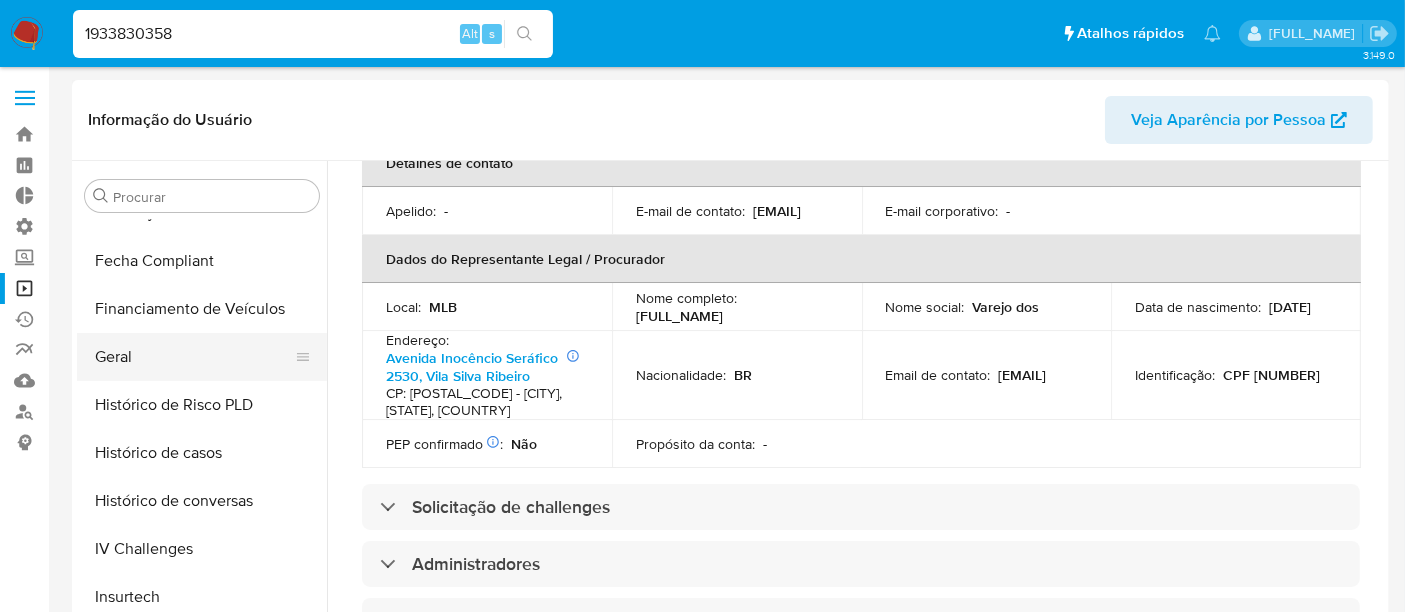 click on "Geral" at bounding box center [194, 357] 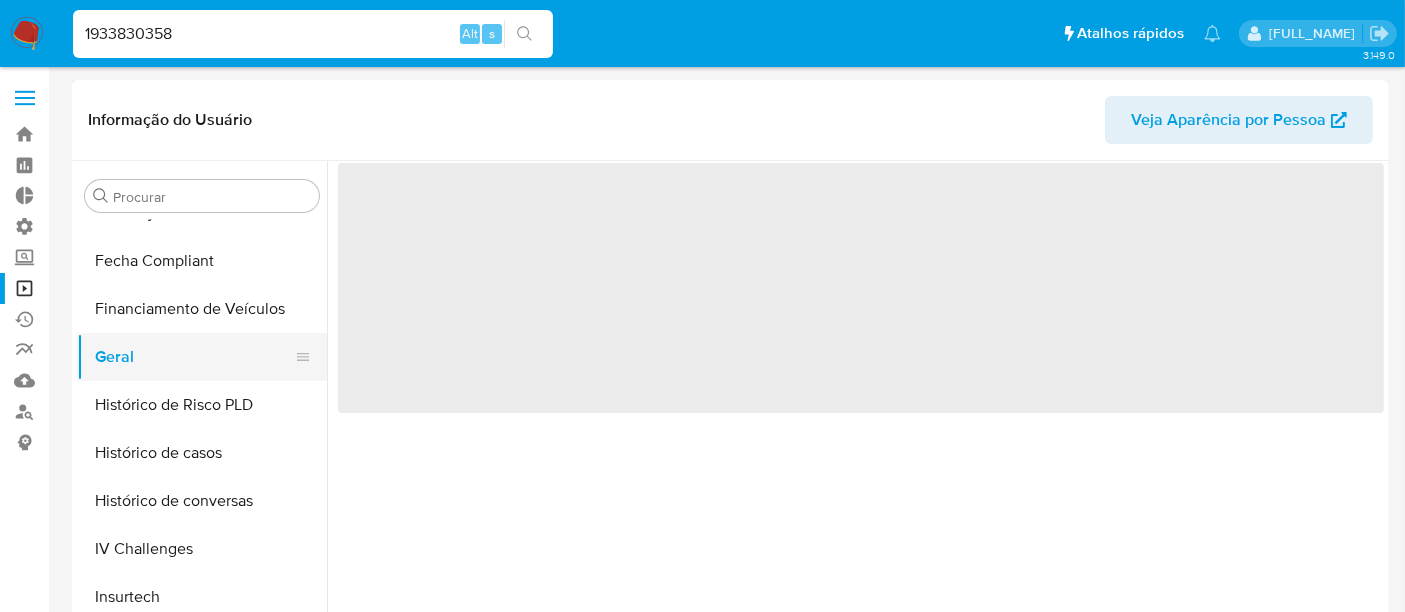 scroll, scrollTop: 0, scrollLeft: 0, axis: both 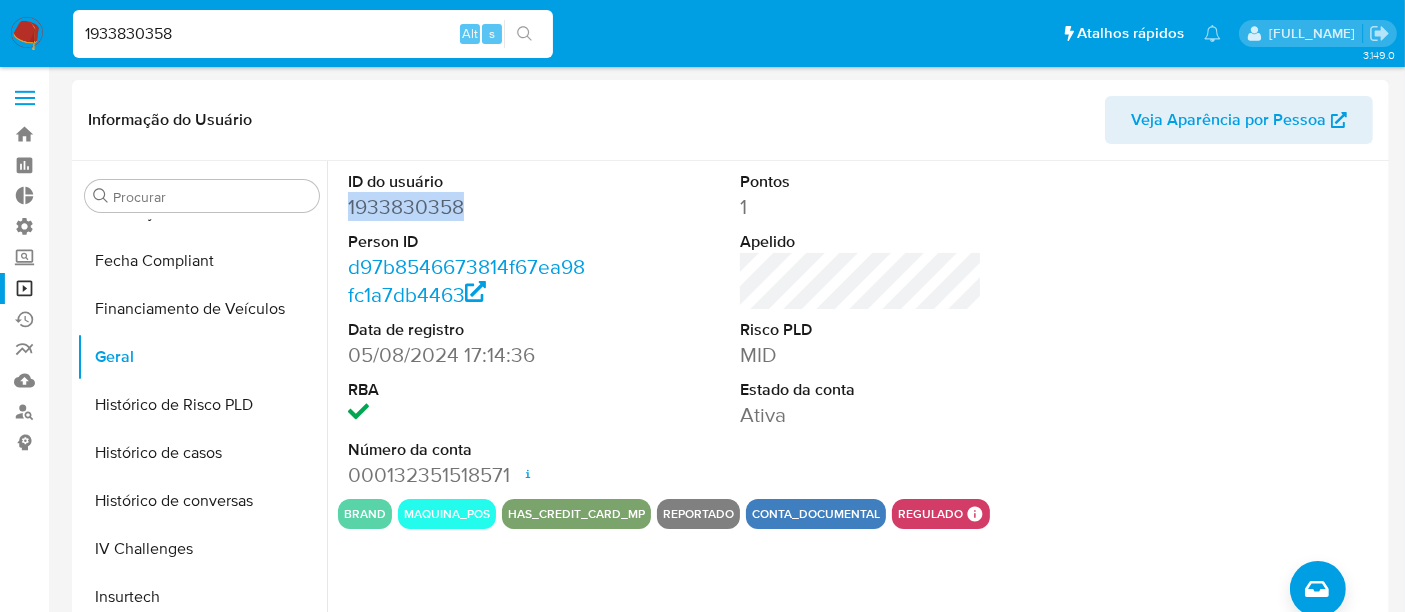 drag, startPoint x: 345, startPoint y: 207, endPoint x: 519, endPoint y: 206, distance: 174.00287 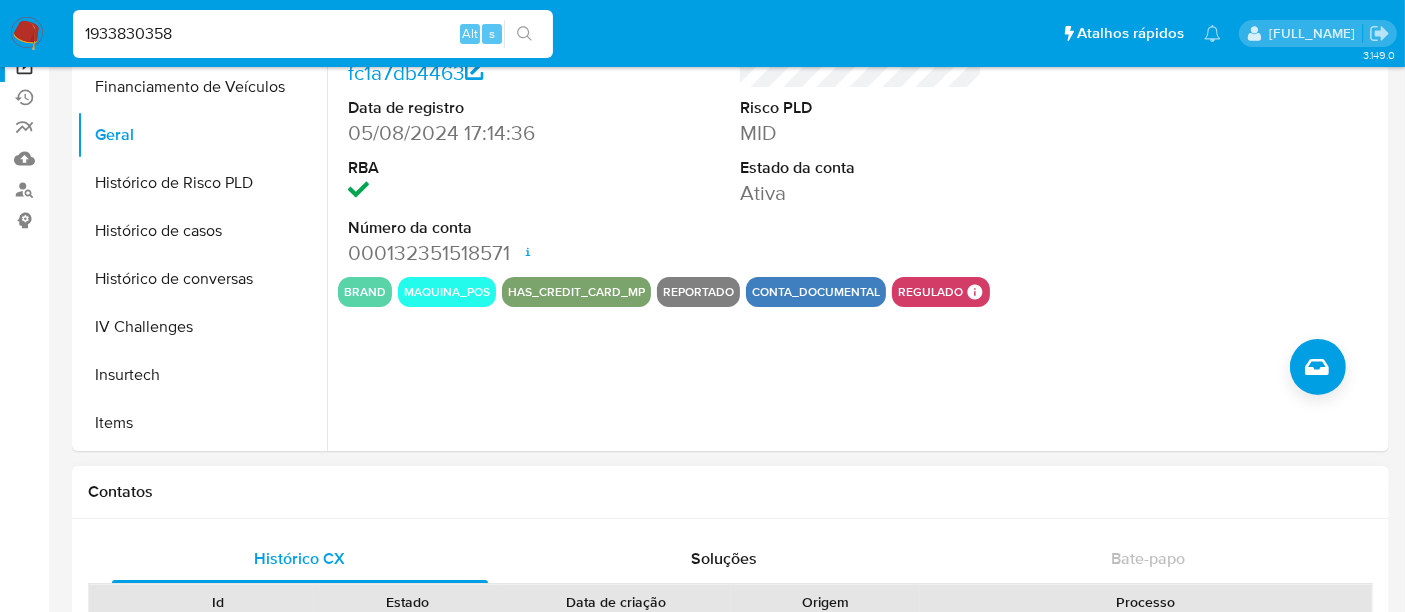 scroll, scrollTop: 0, scrollLeft: 0, axis: both 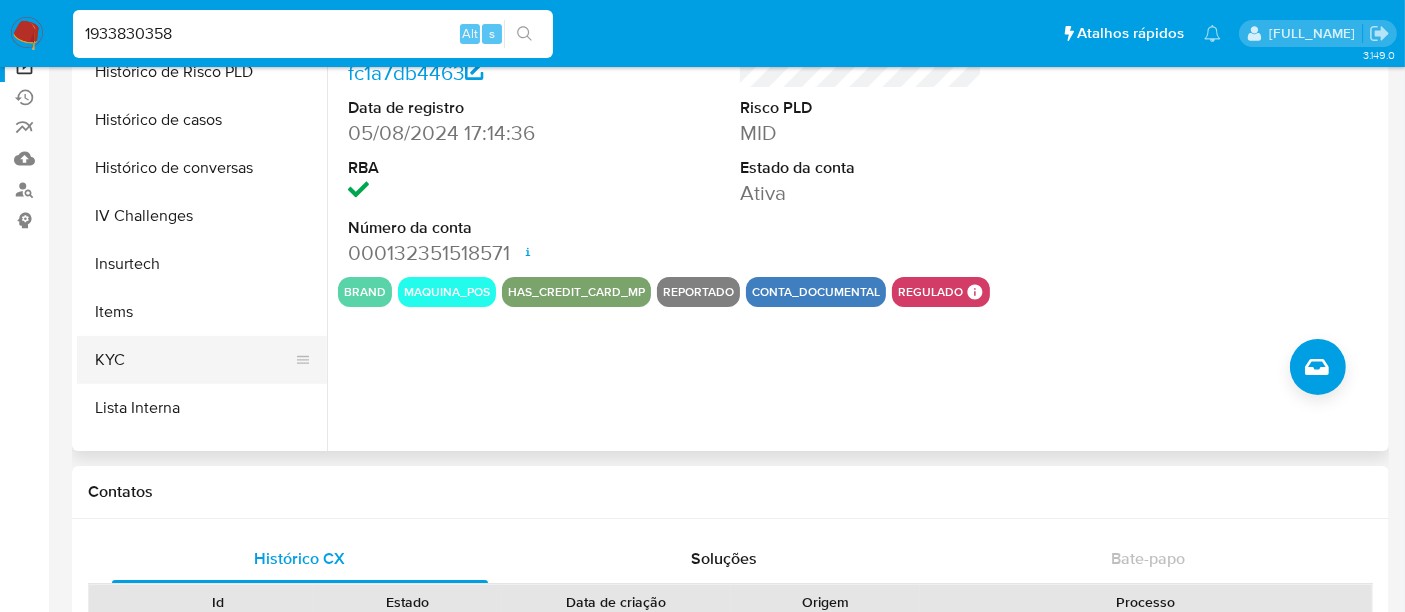 click on "KYC" at bounding box center (194, 360) 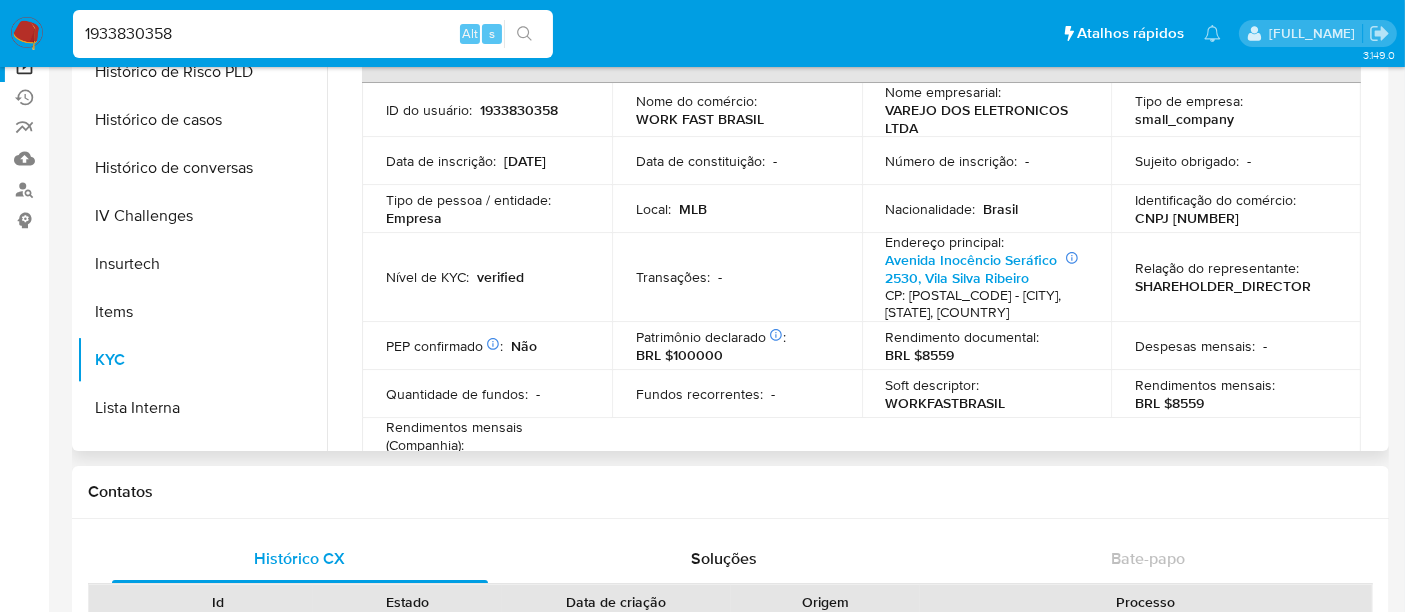 scroll, scrollTop: 0, scrollLeft: 0, axis: both 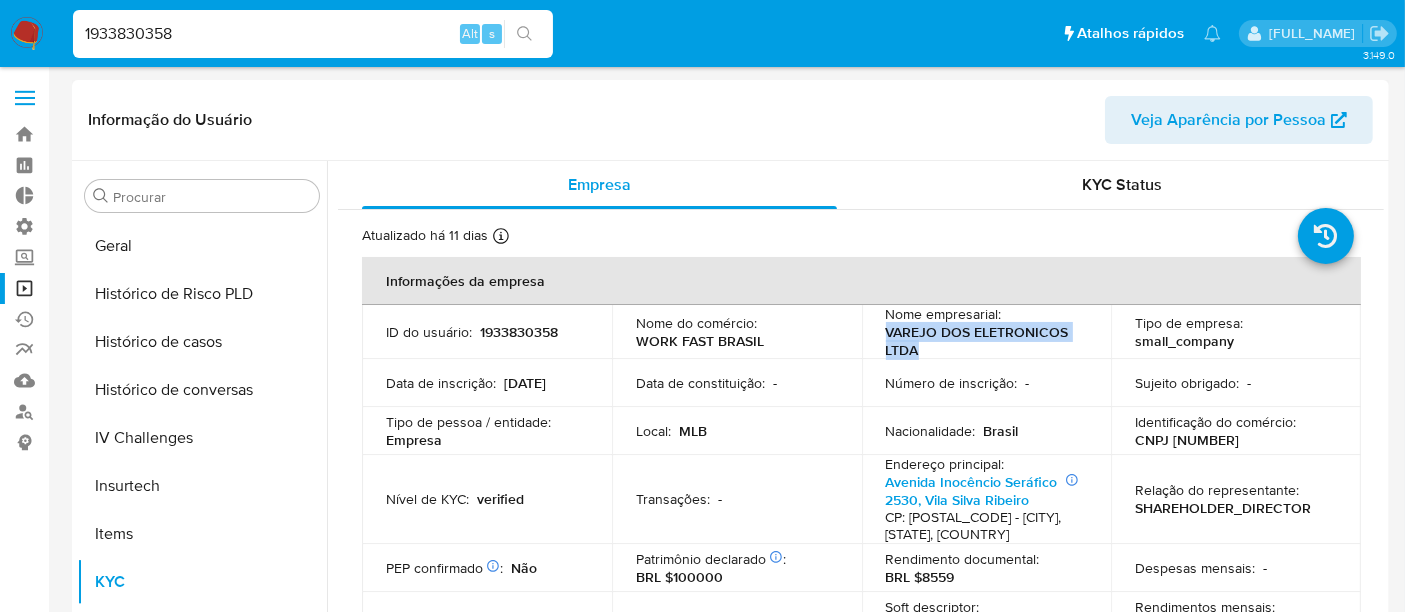 drag, startPoint x: 881, startPoint y: 330, endPoint x: 948, endPoint y: 350, distance: 69.92139 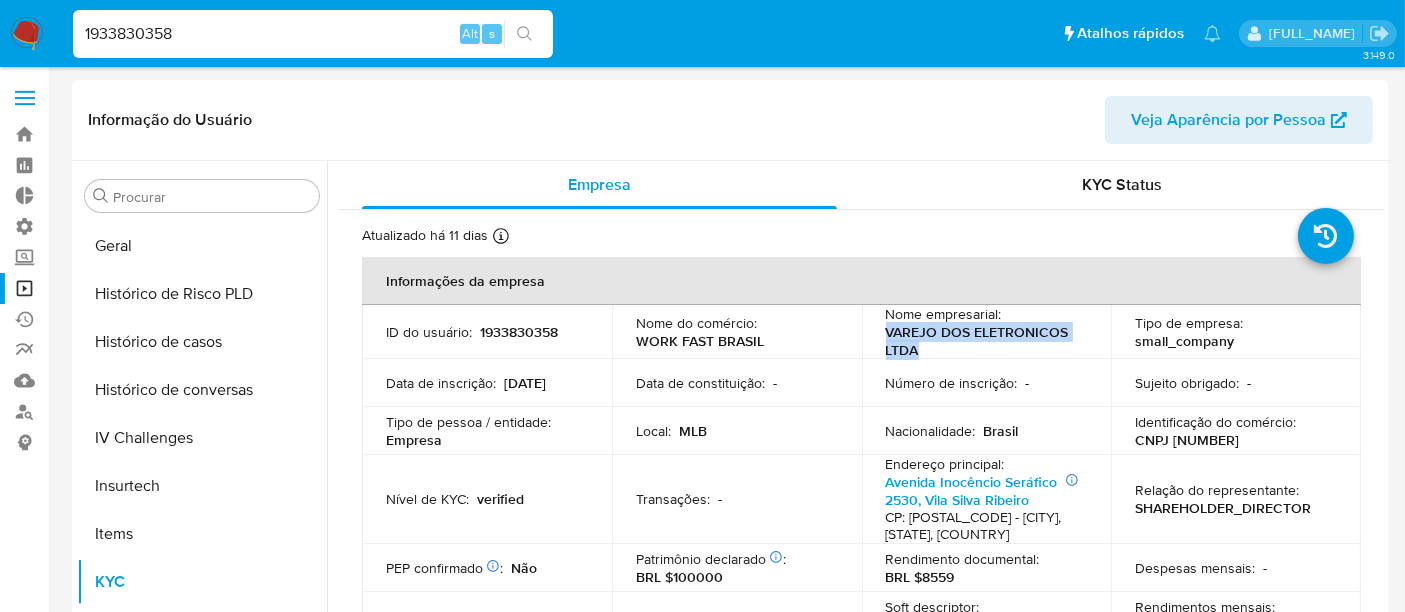 click on "Operações em massa" at bounding box center [119, 288] 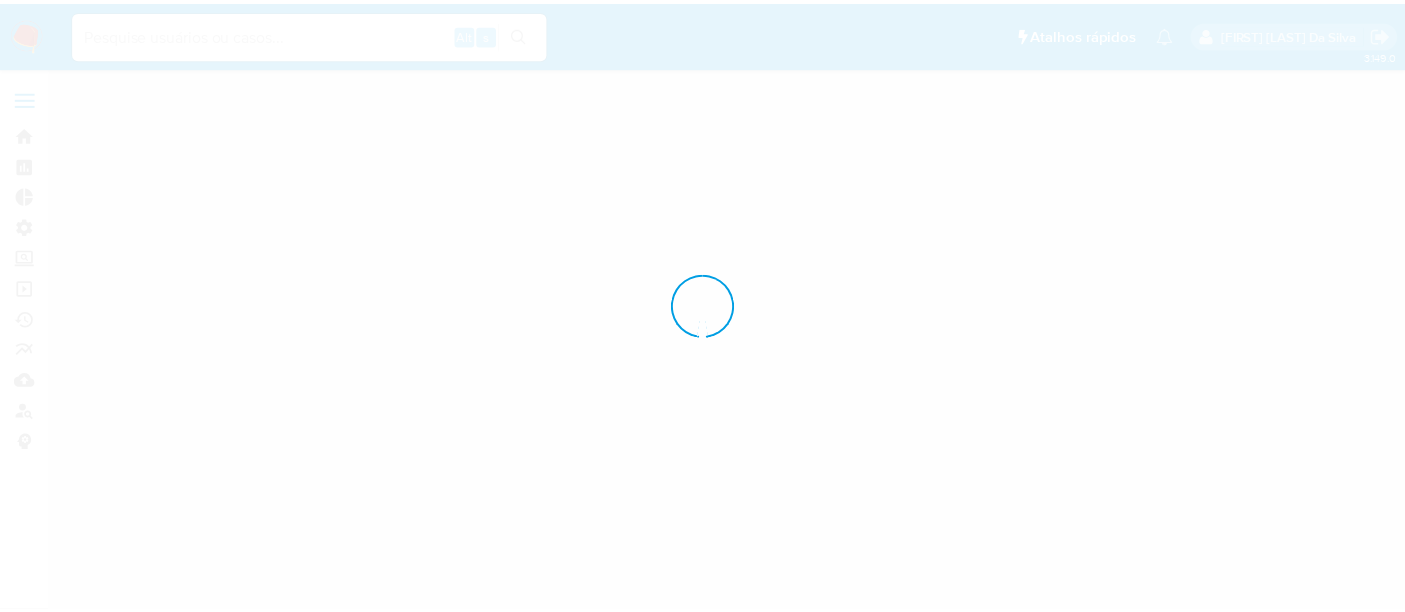 scroll, scrollTop: 0, scrollLeft: 0, axis: both 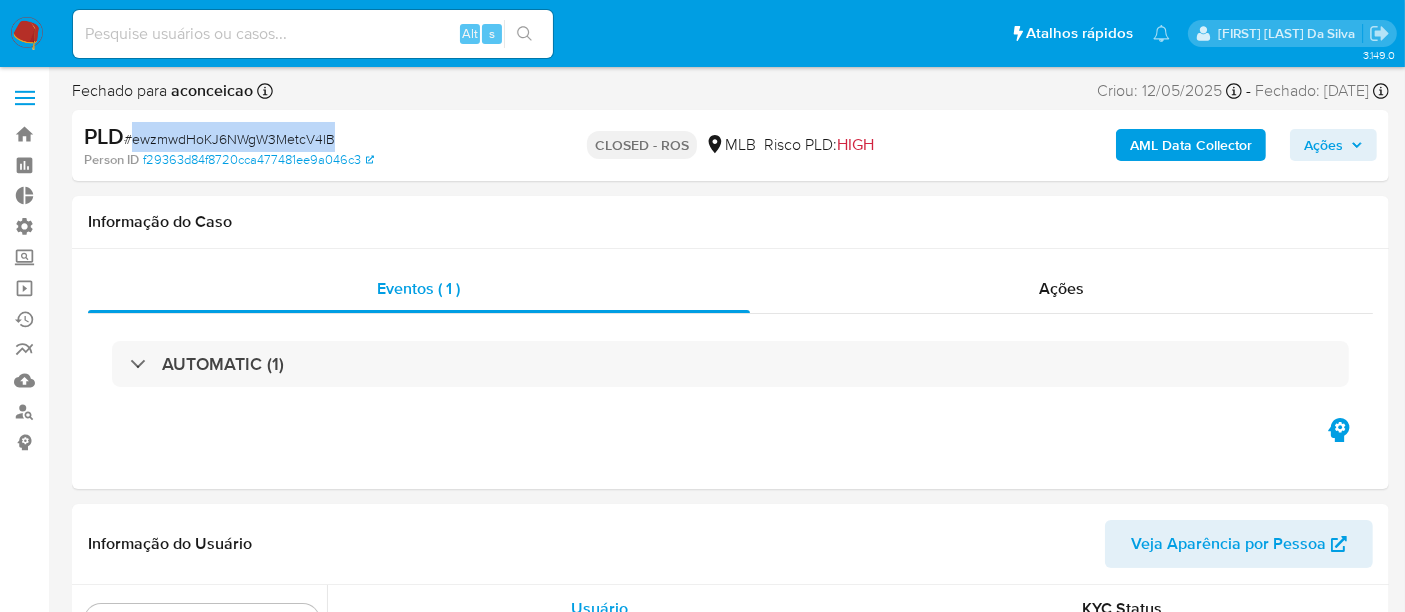 select on "10" 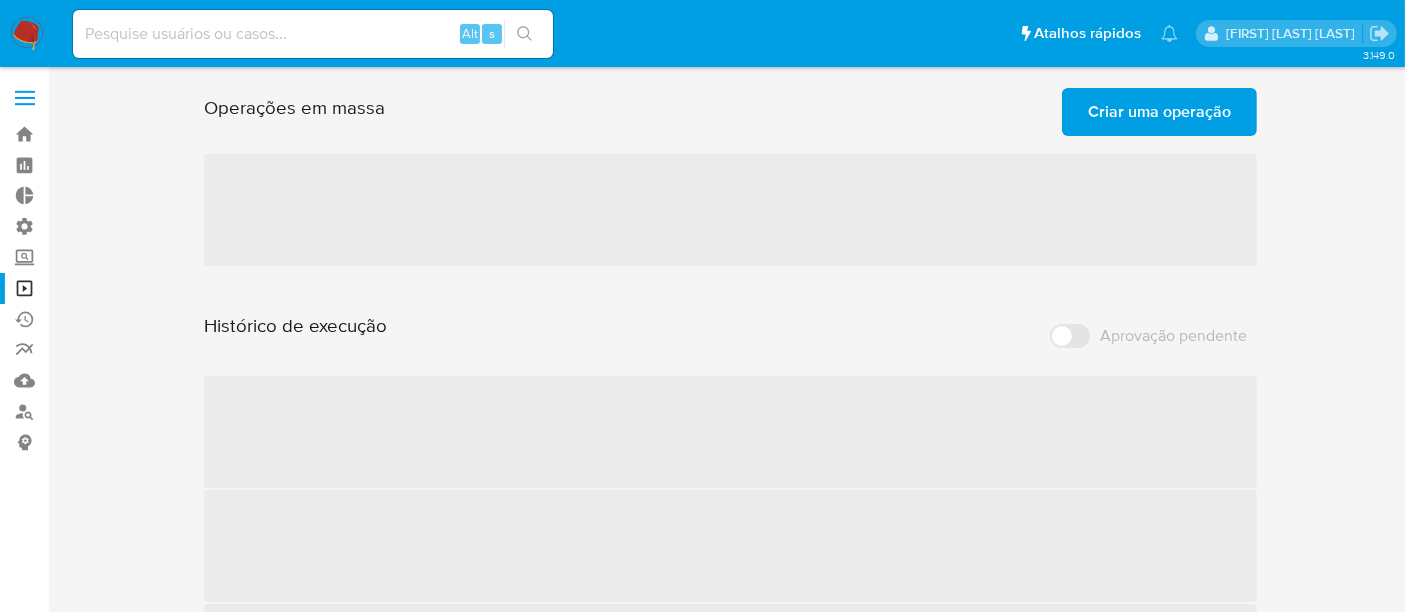 scroll, scrollTop: 222, scrollLeft: 0, axis: vertical 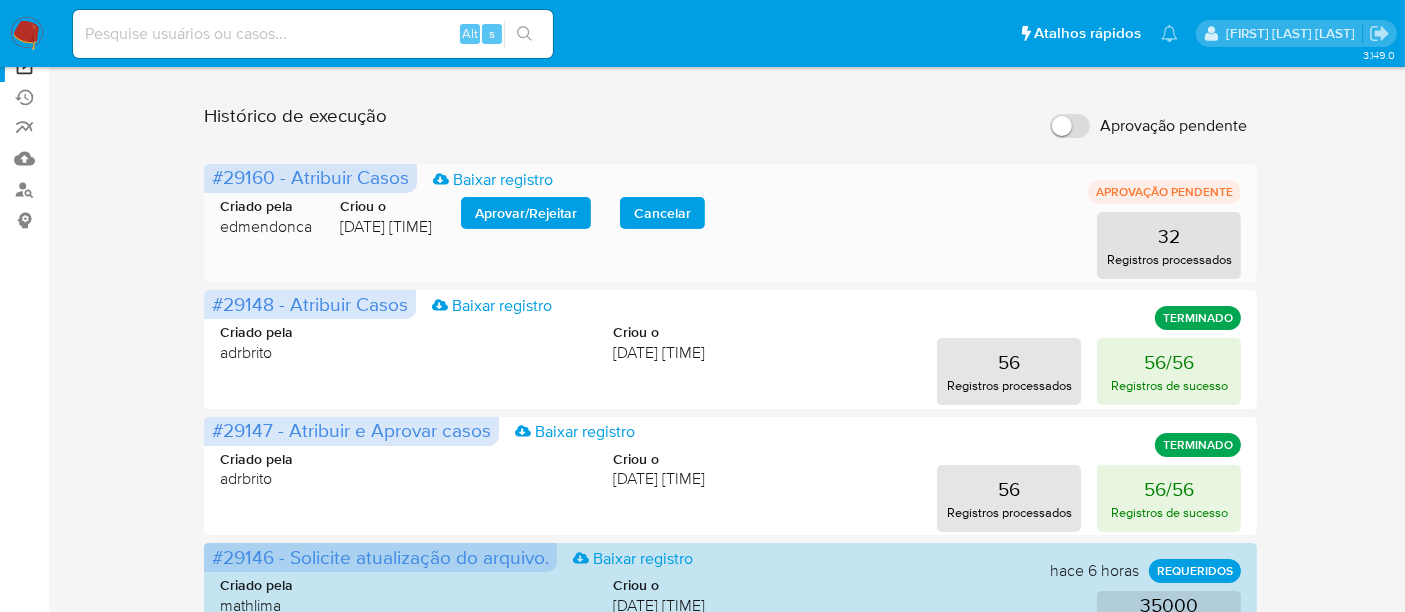 click on "Aprovar  /  Rejeitar" at bounding box center (526, 213) 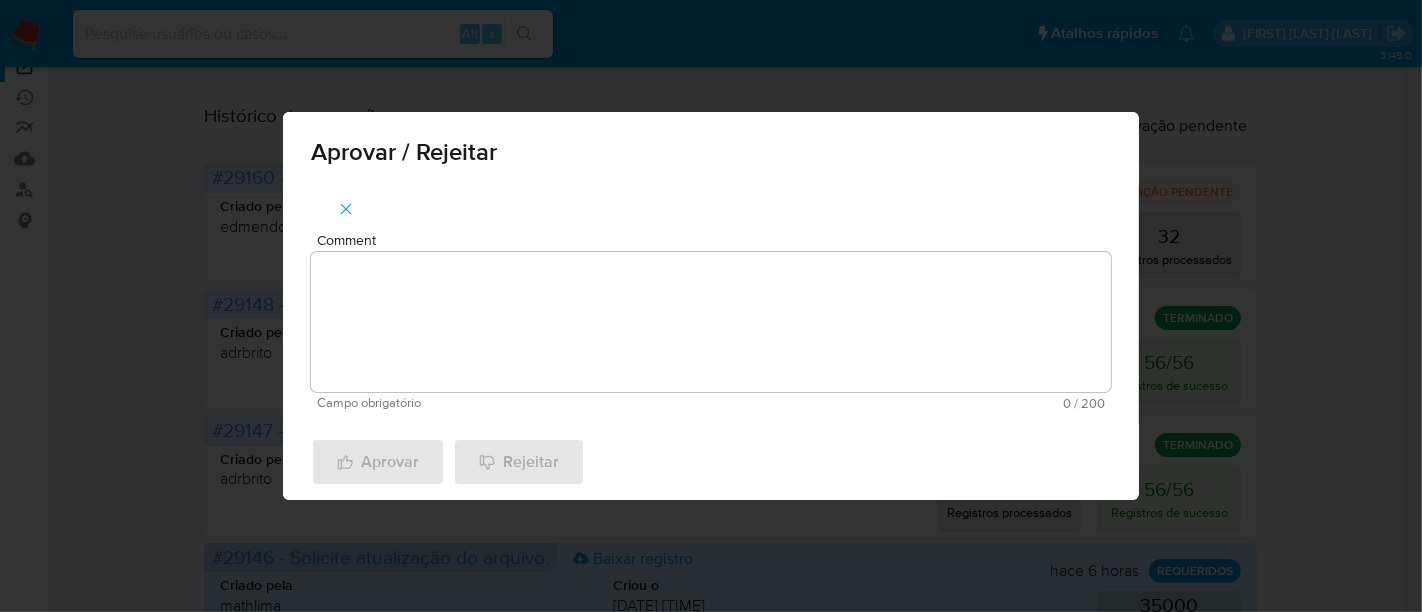 click on "Comment" at bounding box center (711, 322) 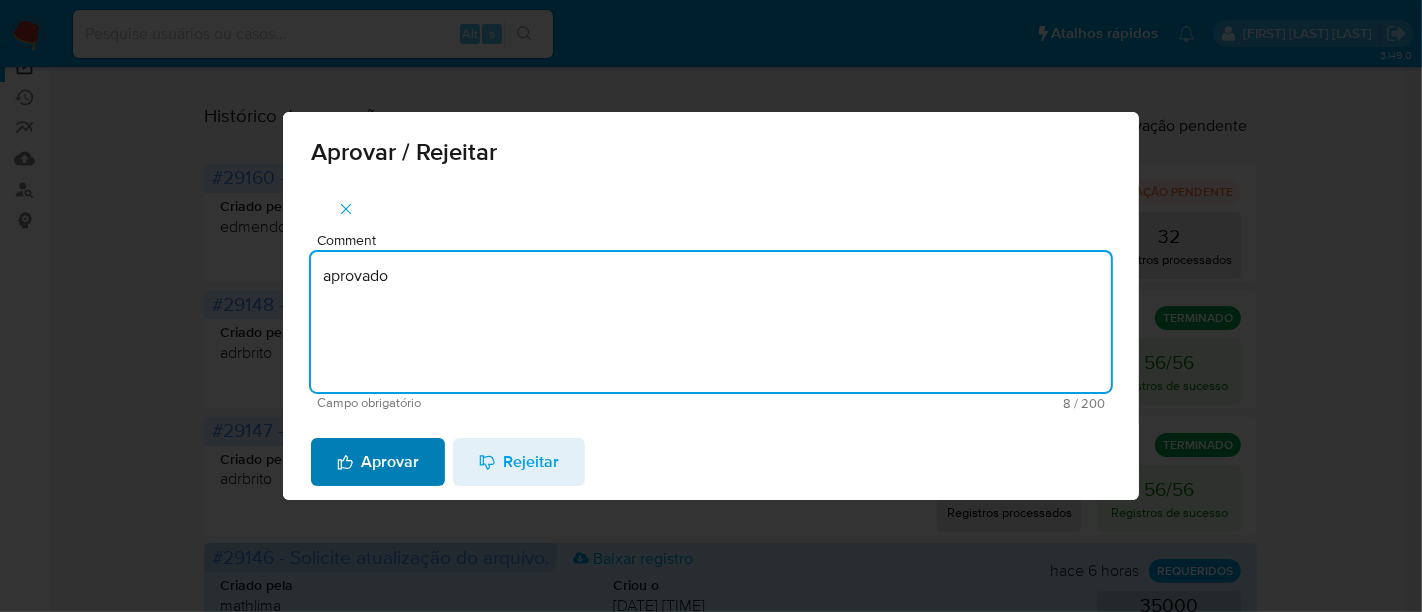type on "aprovado" 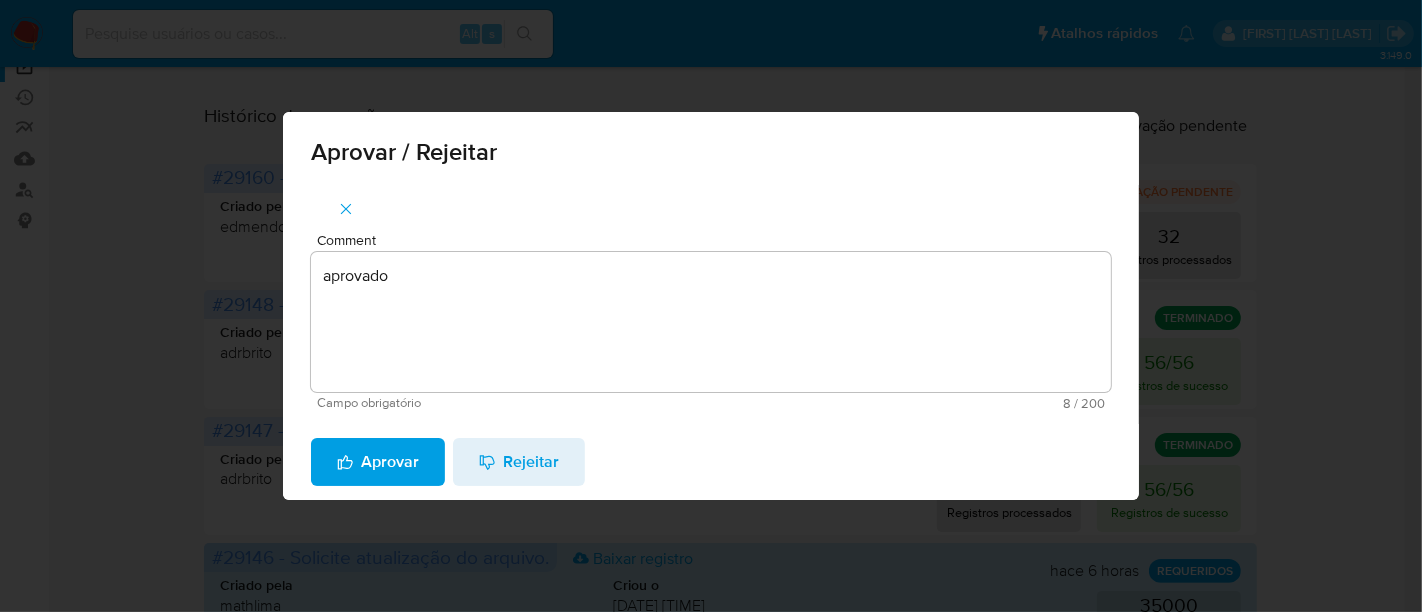 click on "Aprovar" at bounding box center [378, 462] 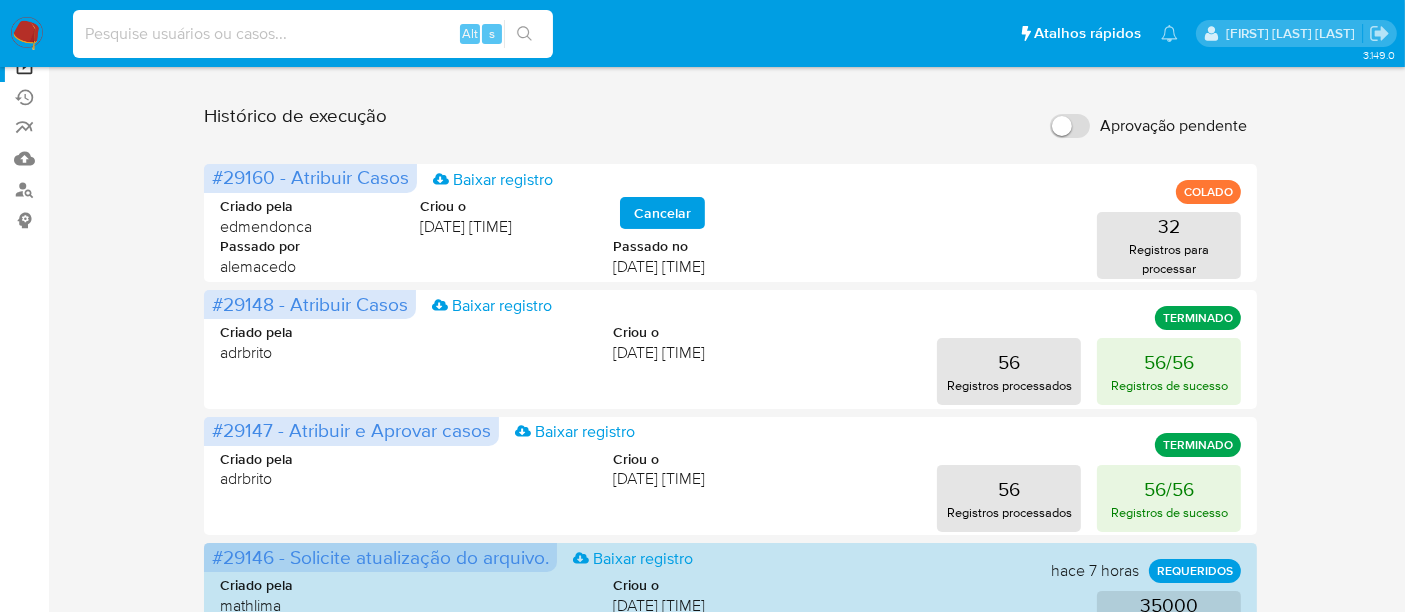 click at bounding box center (313, 34) 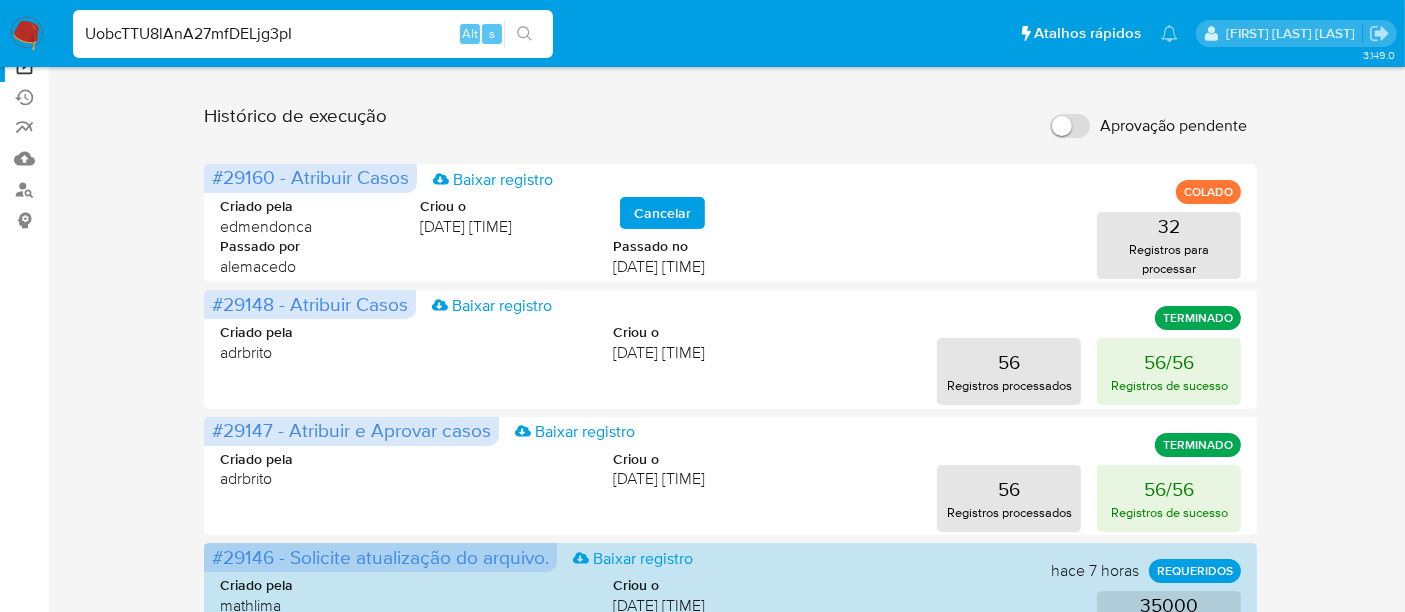 click on "UobcTTU8lAnA27mfDELjg3pI" at bounding box center (313, 34) 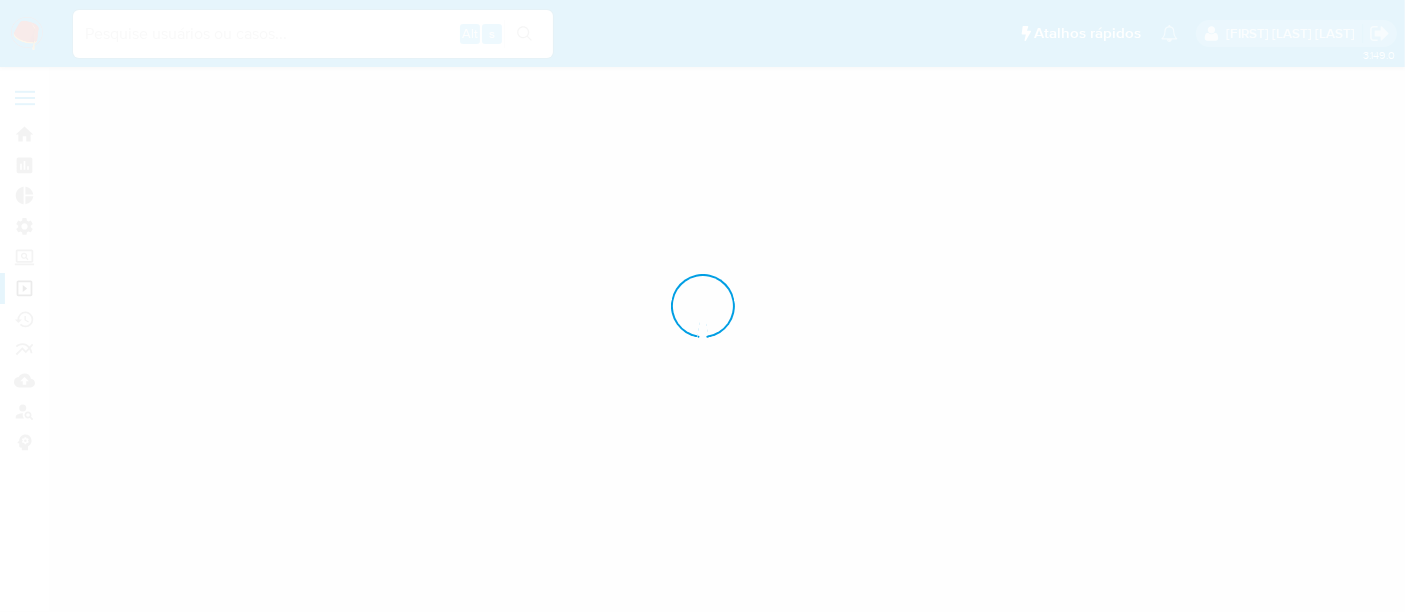 scroll, scrollTop: 0, scrollLeft: 0, axis: both 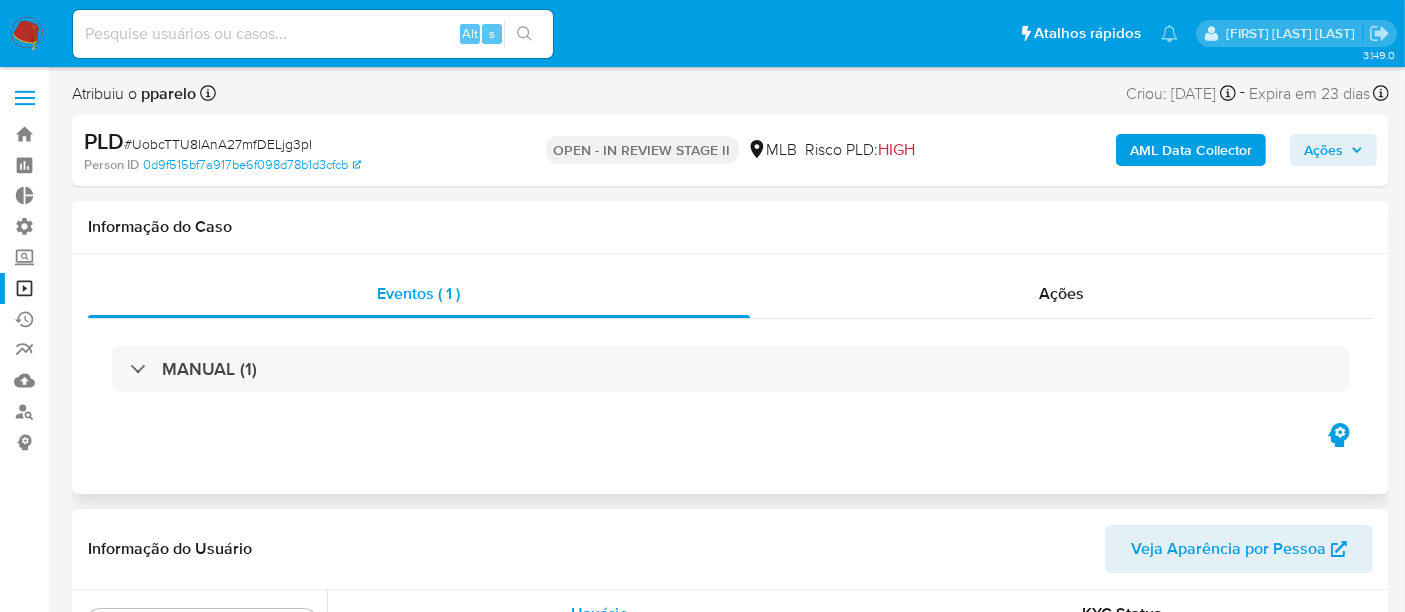 select on "10" 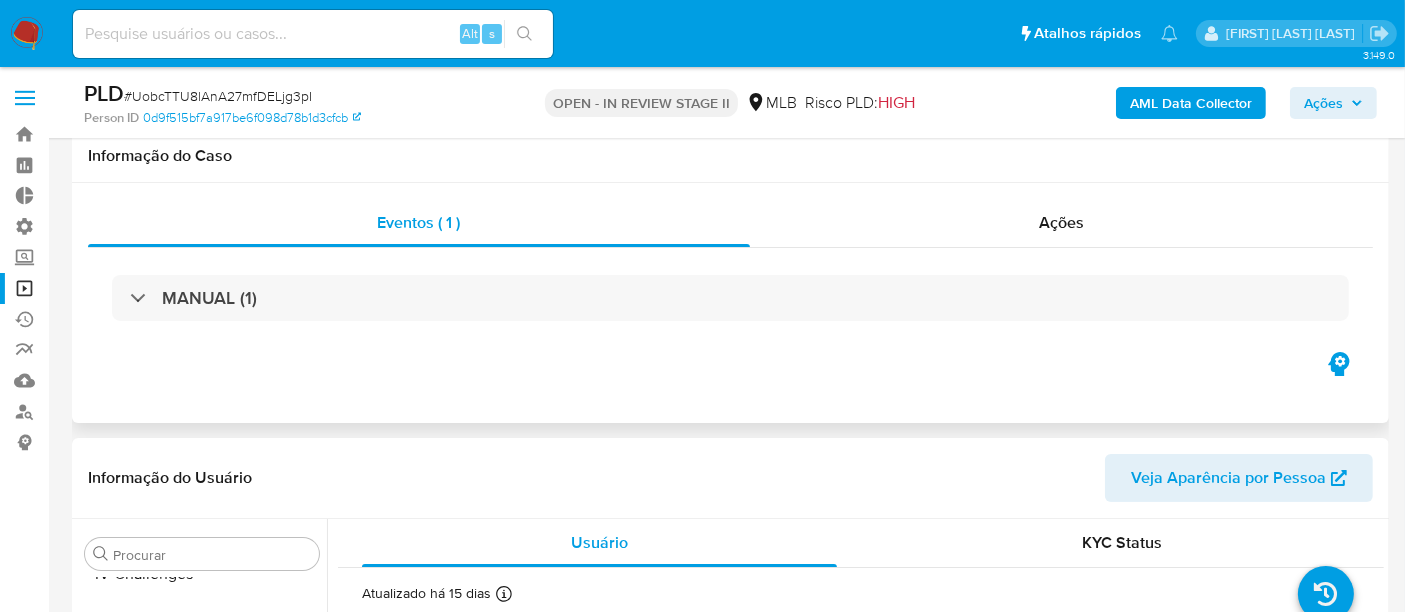 scroll, scrollTop: 222, scrollLeft: 0, axis: vertical 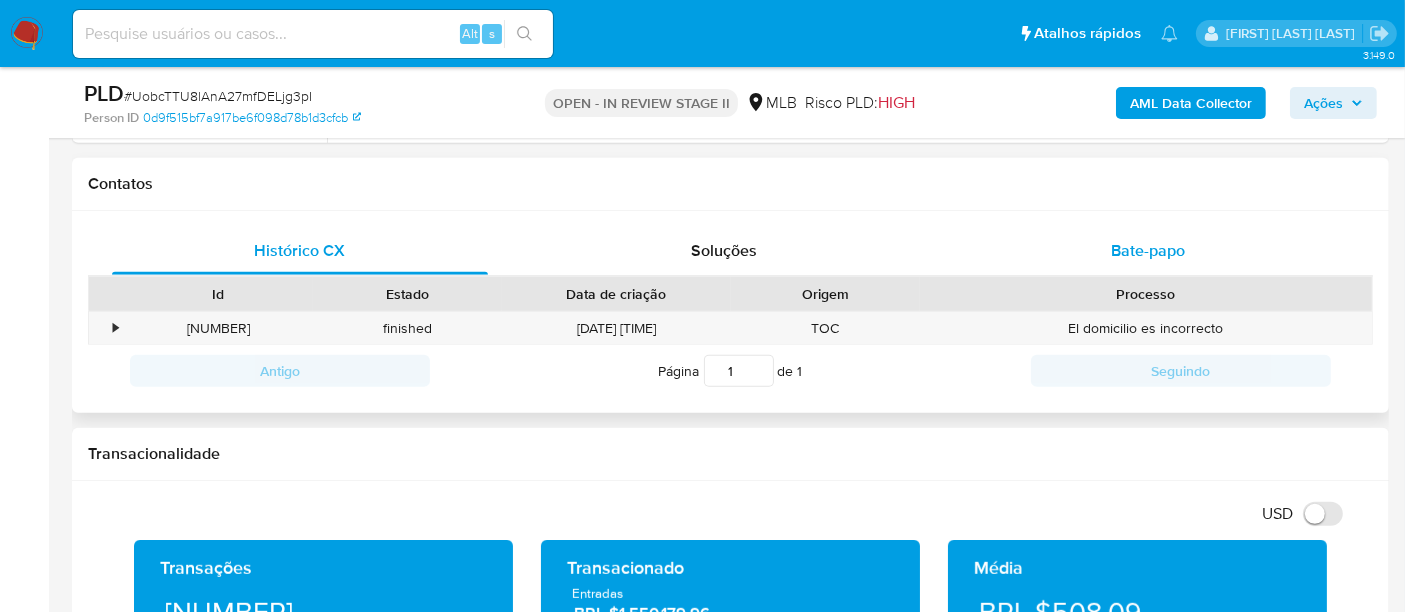 click on "Bate-papo" at bounding box center (1148, 250) 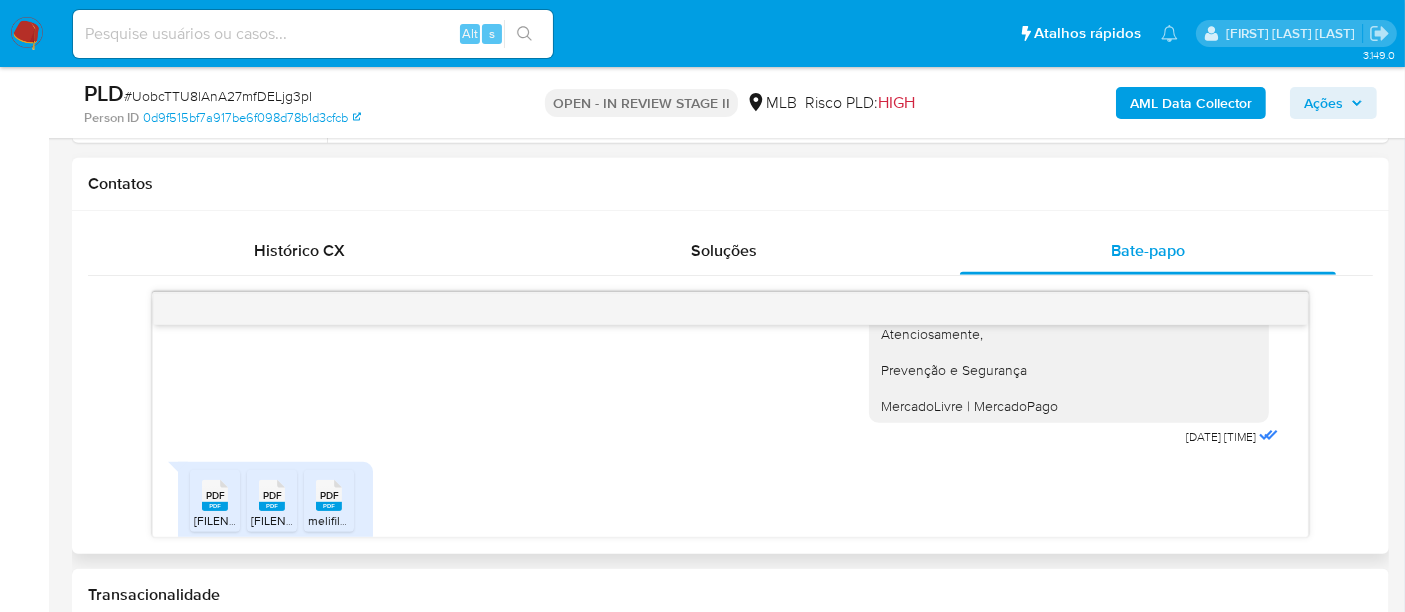 scroll, scrollTop: 449, scrollLeft: 0, axis: vertical 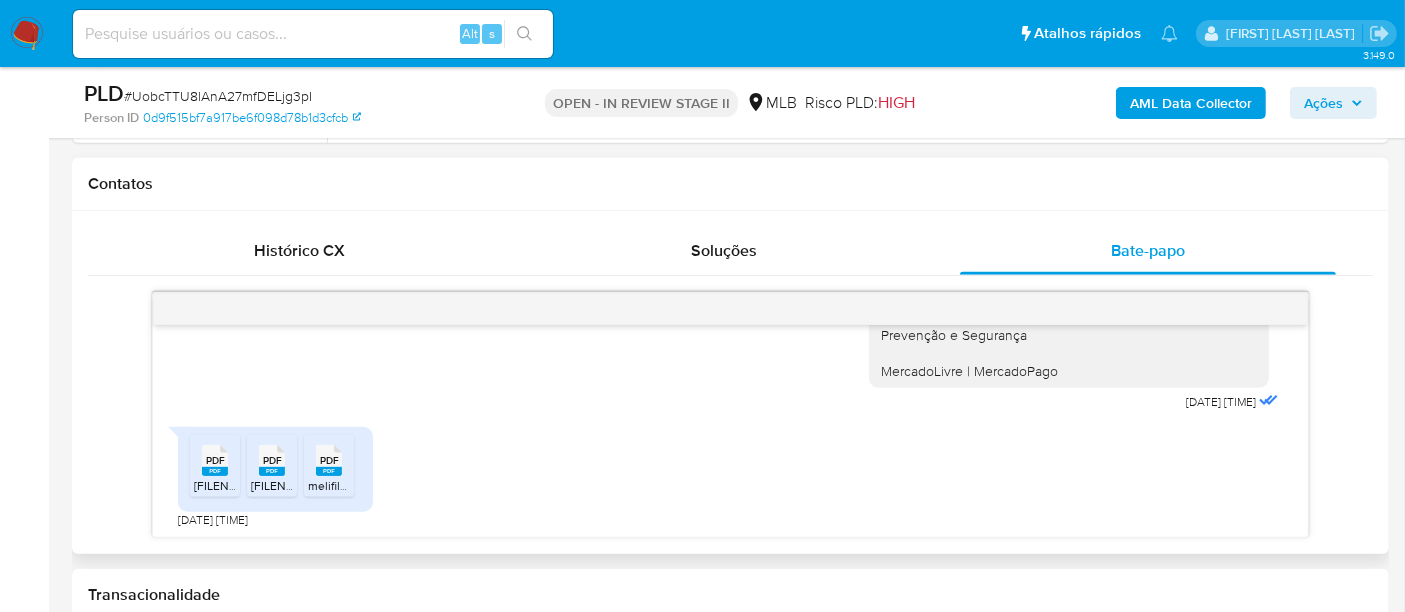 click 